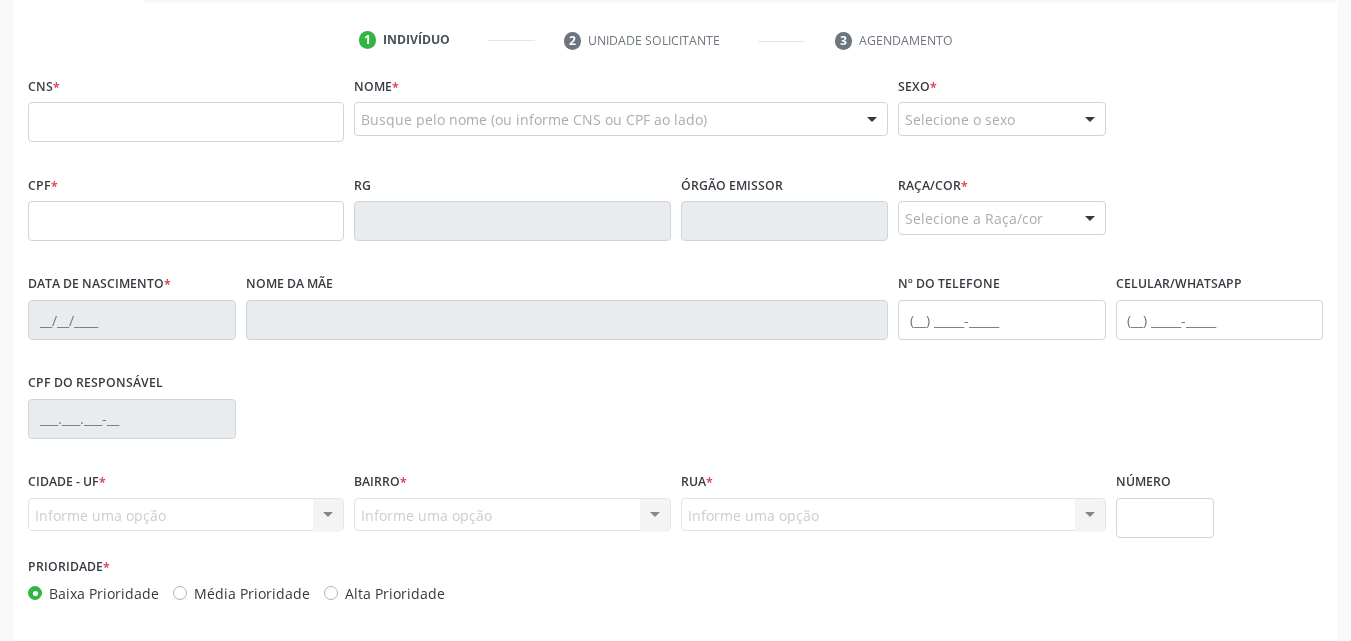 scroll, scrollTop: 271, scrollLeft: 0, axis: vertical 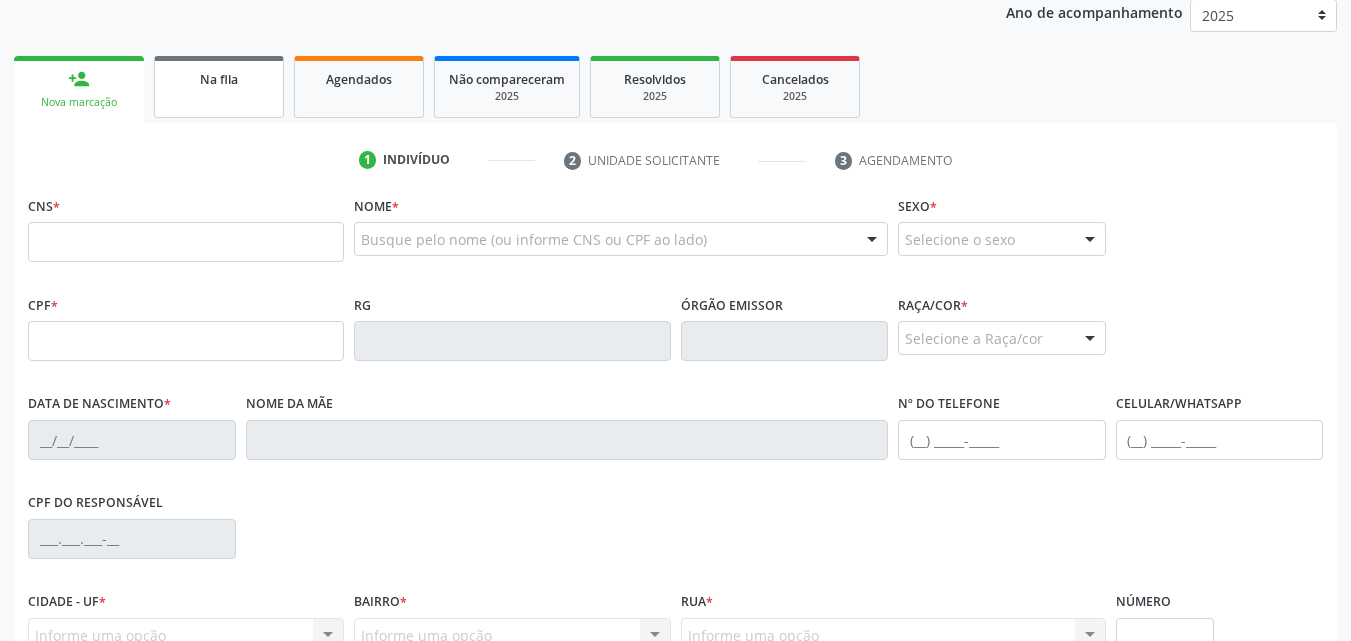 click on "Na fila" at bounding box center (219, 87) 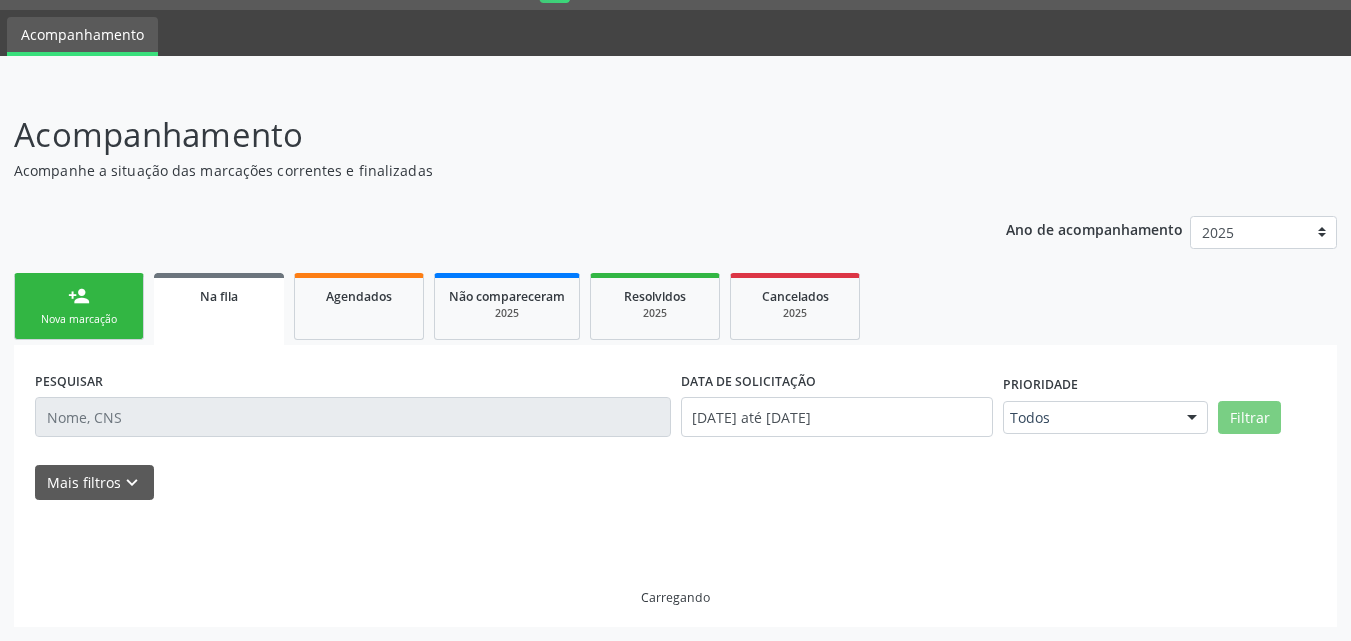 scroll, scrollTop: 54, scrollLeft: 0, axis: vertical 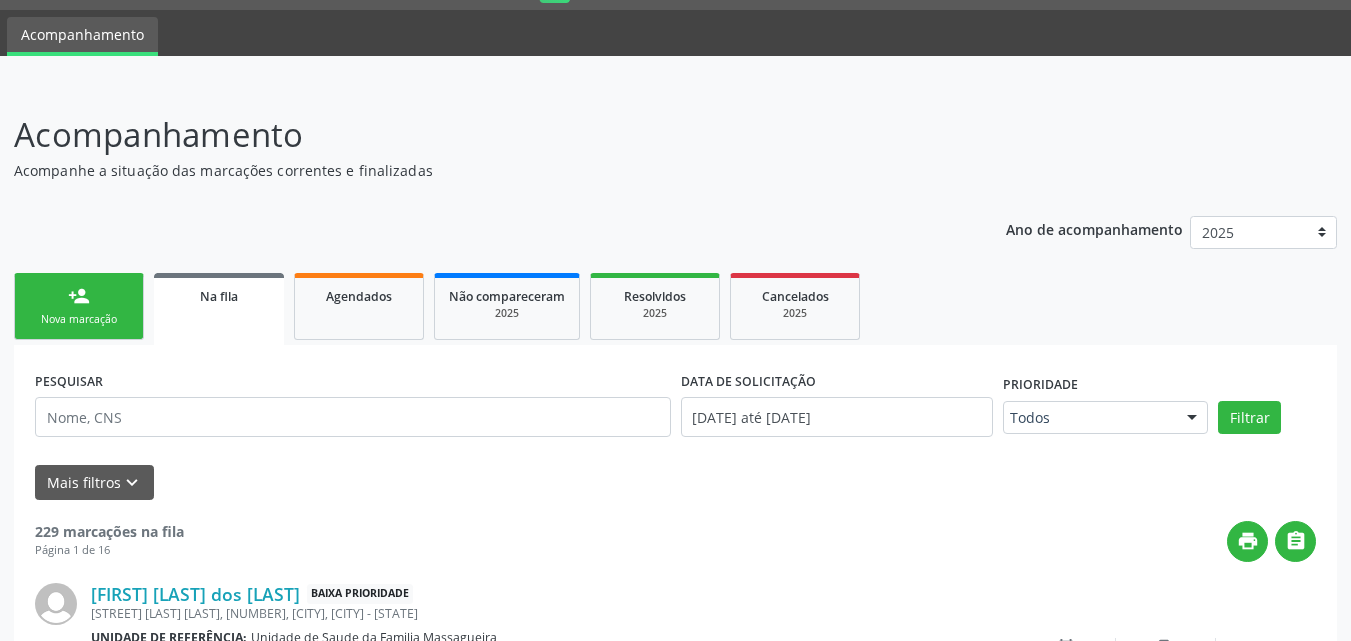 click on "Acompanhe a situação das marcações correntes e finalizadas" at bounding box center [477, 170] 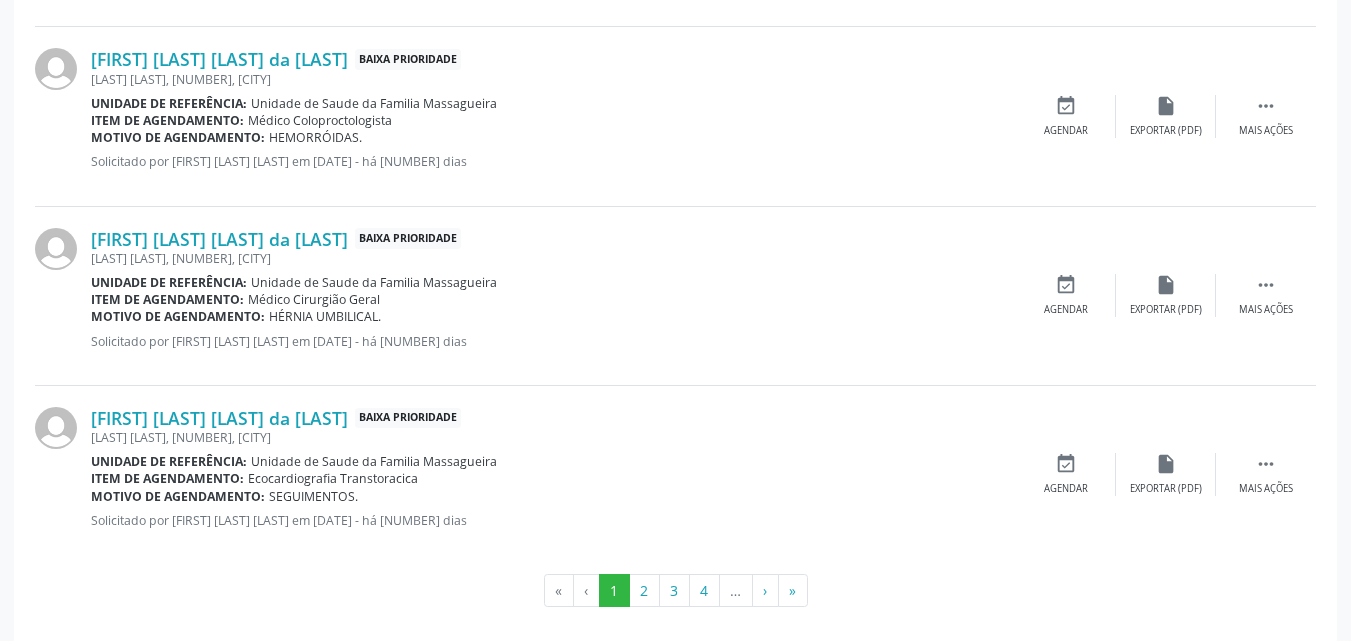 scroll, scrollTop: 2788, scrollLeft: 0, axis: vertical 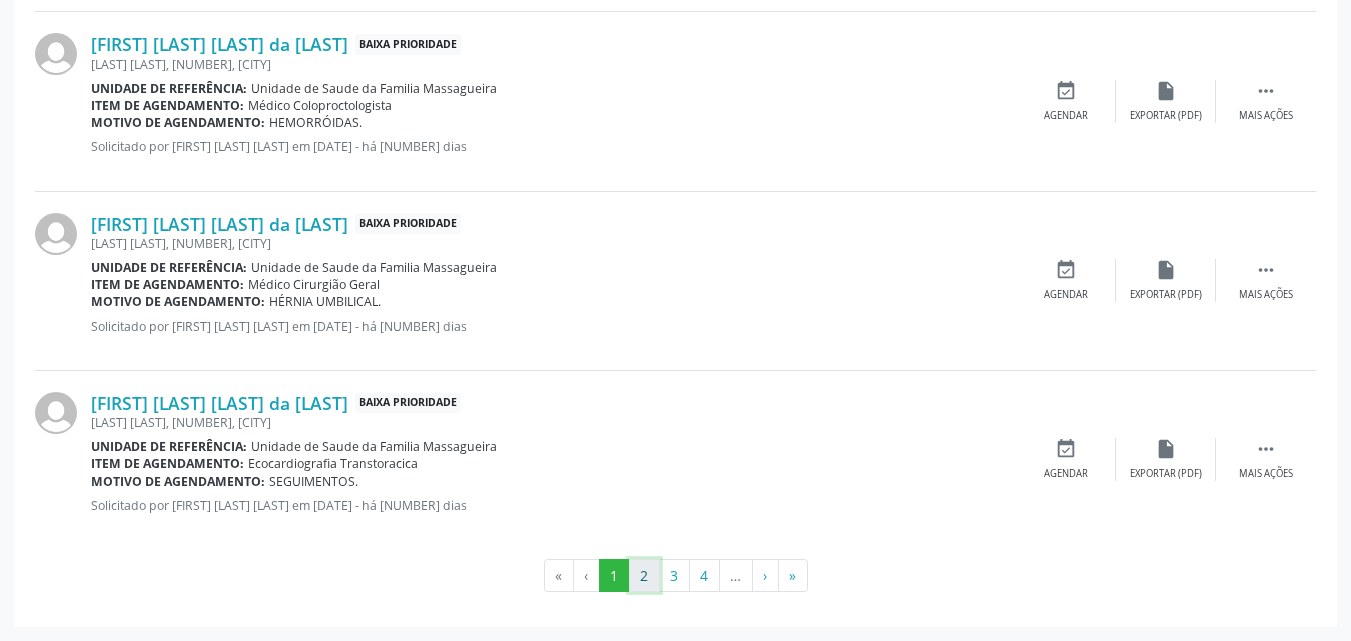 click on "2" at bounding box center [644, 576] 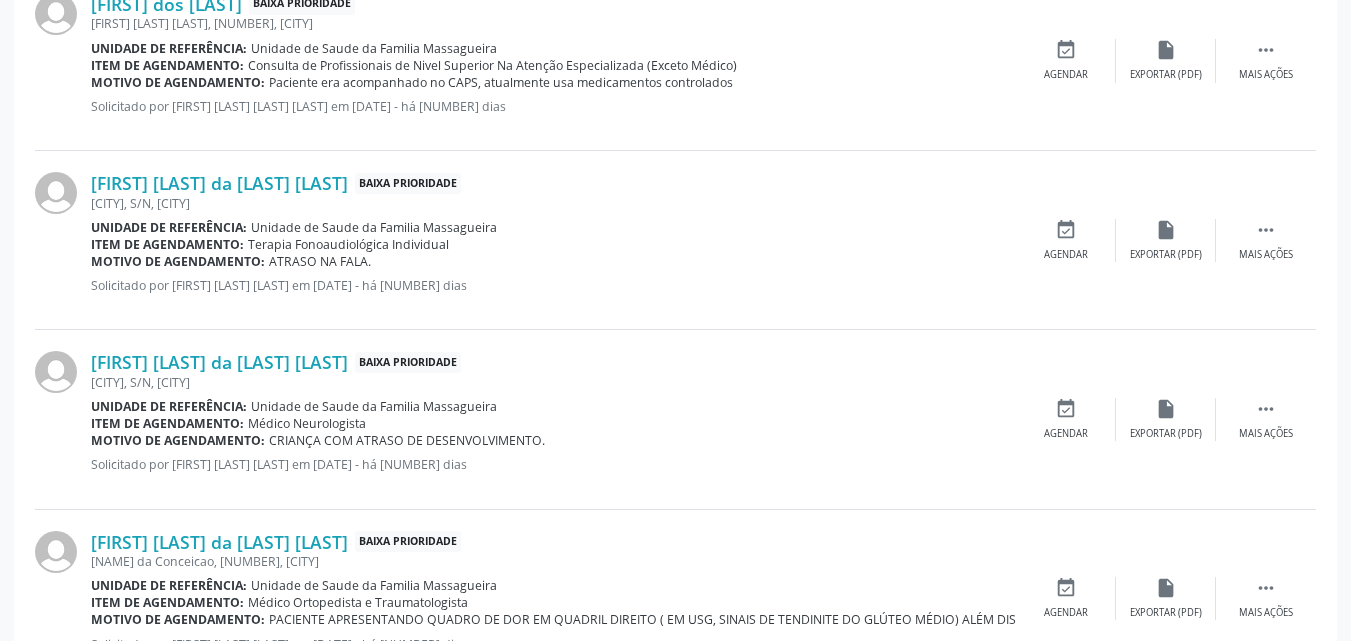 scroll, scrollTop: 754, scrollLeft: 0, axis: vertical 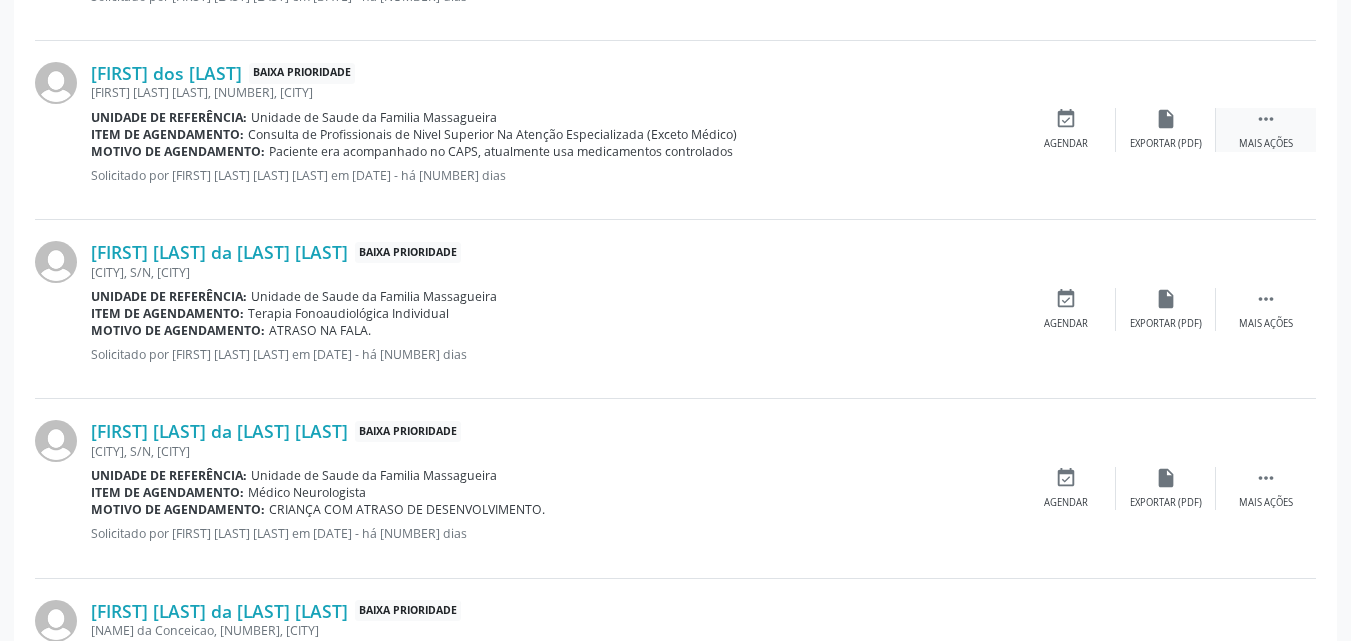 click on "Mais ações" at bounding box center (1266, 144) 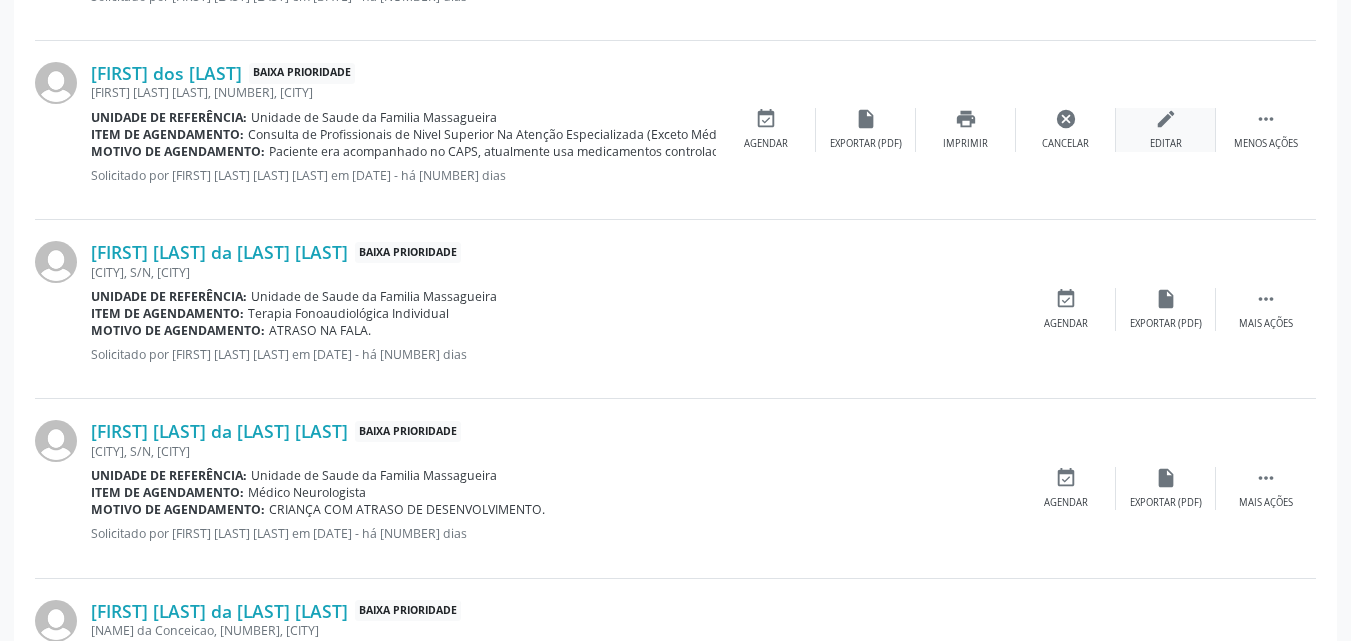 click on "edit" at bounding box center (1166, 119) 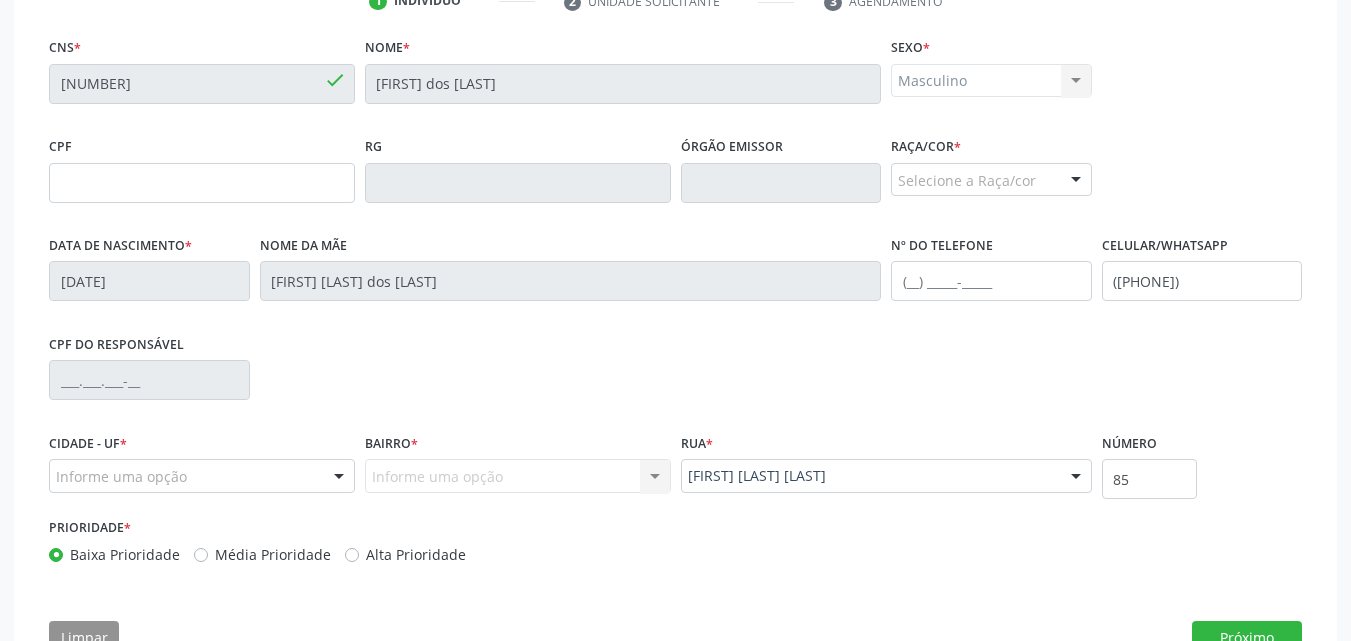 scroll, scrollTop: 498, scrollLeft: 0, axis: vertical 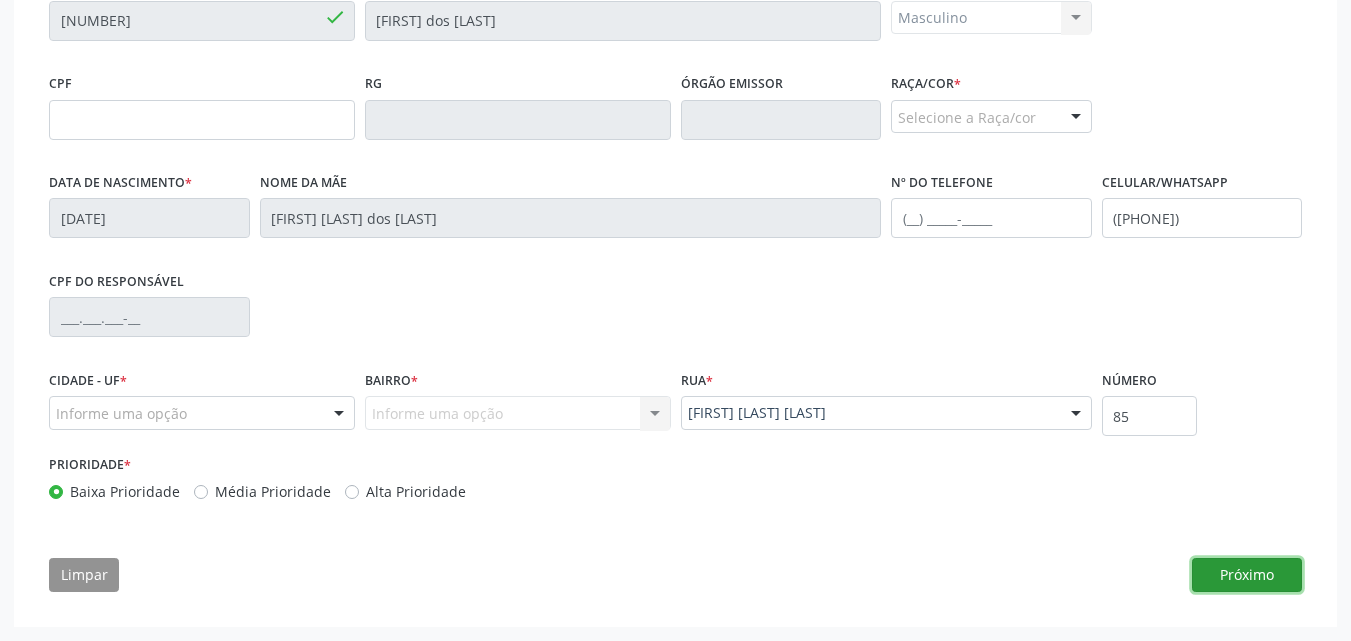 click on "Próximo" at bounding box center (1247, 575) 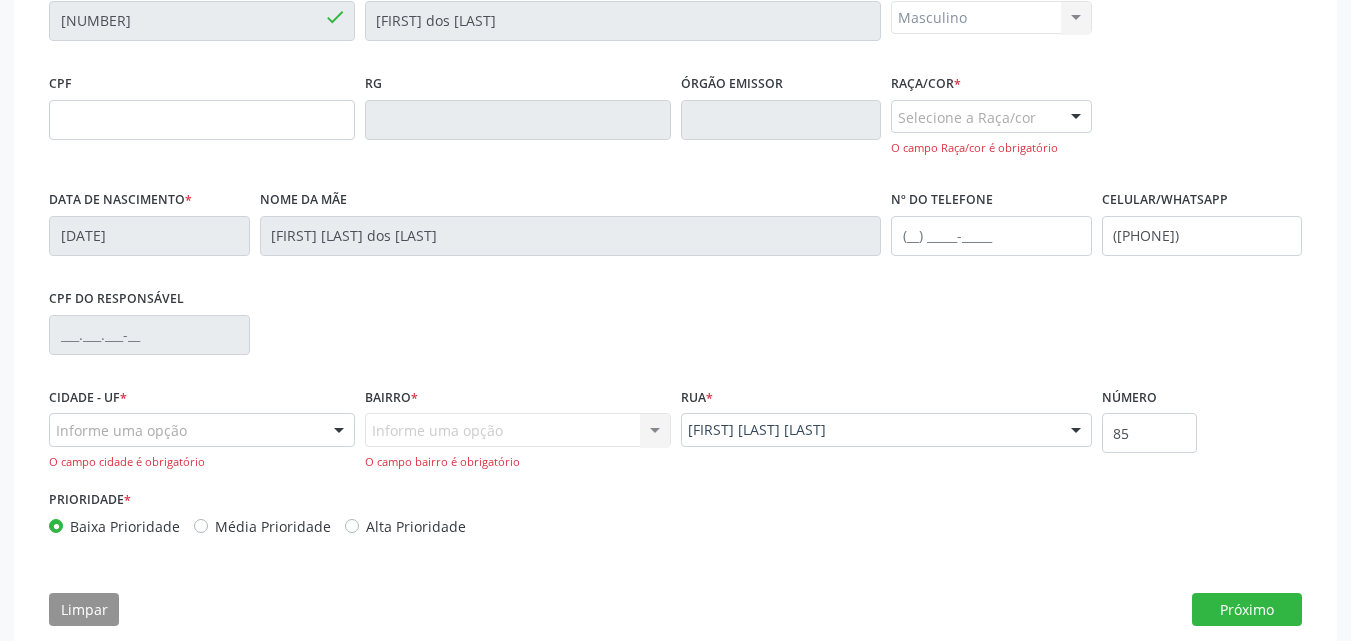 click on "Informe uma opção" at bounding box center [202, 430] 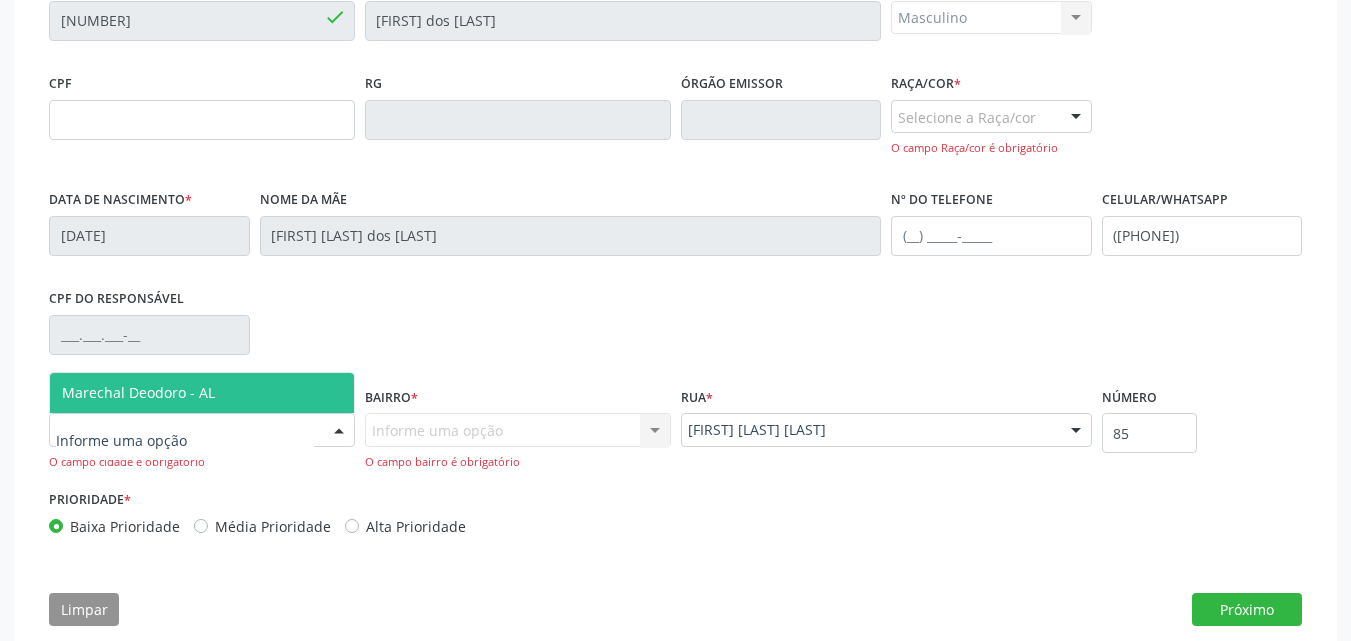 click on "Marechal Deodoro - AL" at bounding box center [202, 393] 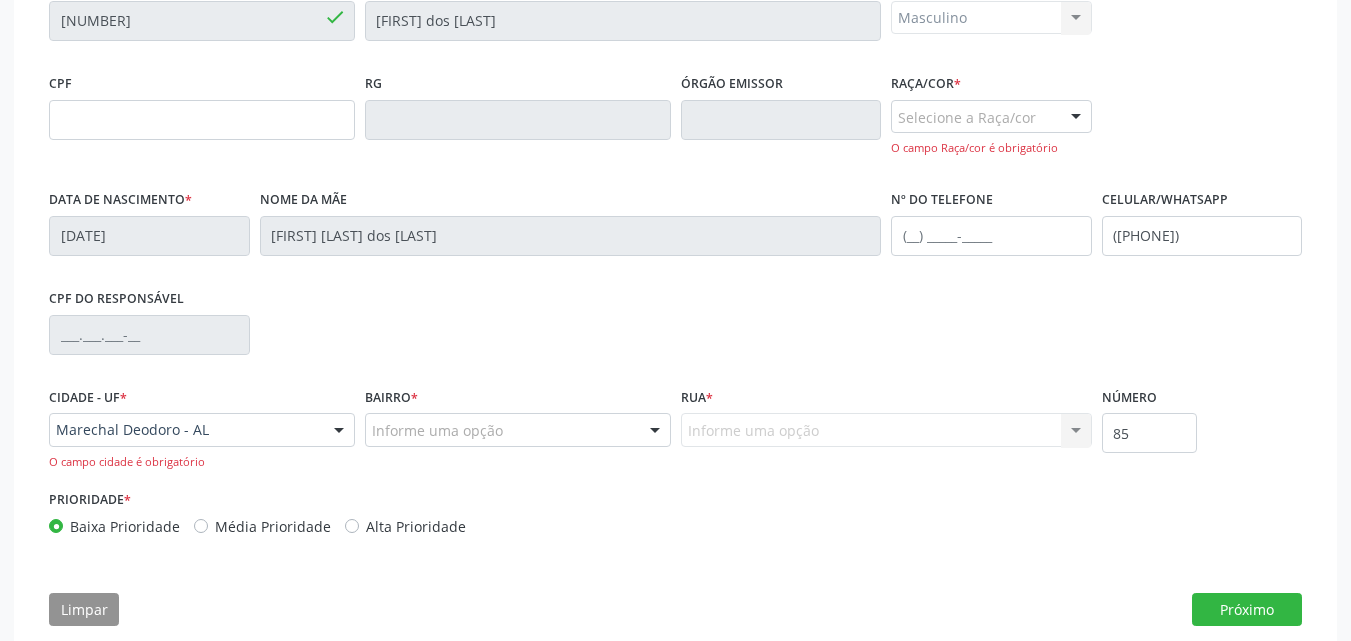 click on "Baixa Prioridade
Média Prioridade
Alta Prioridade" at bounding box center [360, 526] 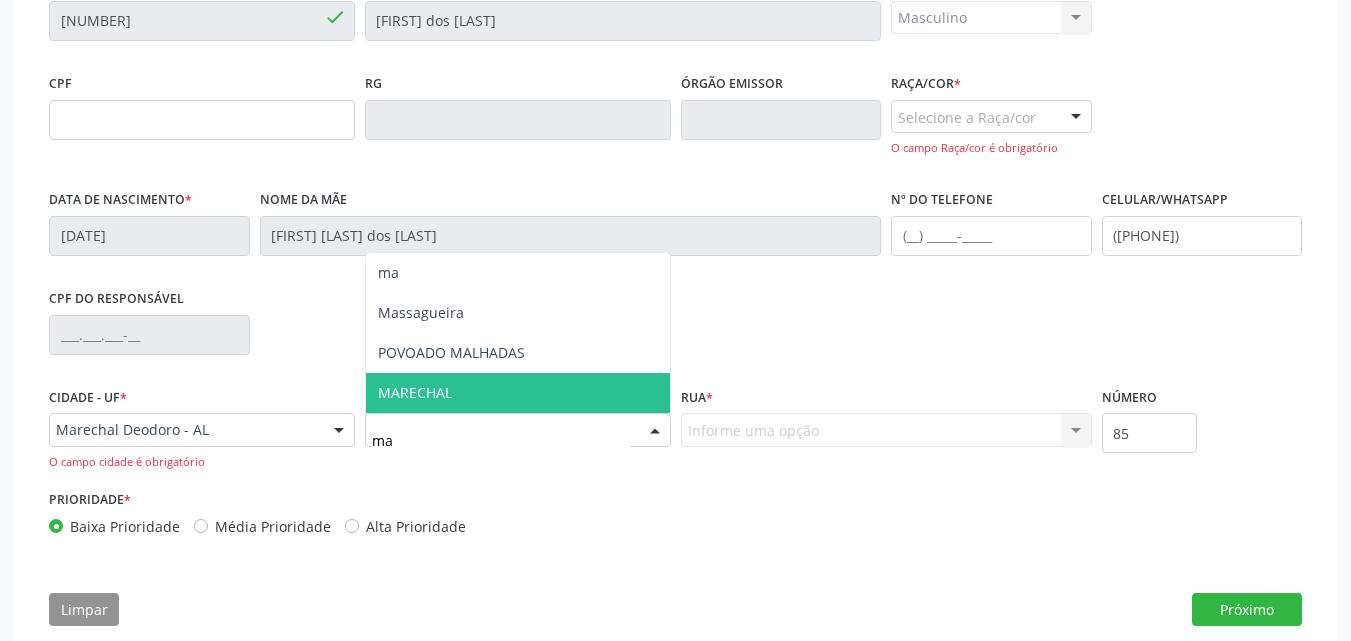 type on "mas" 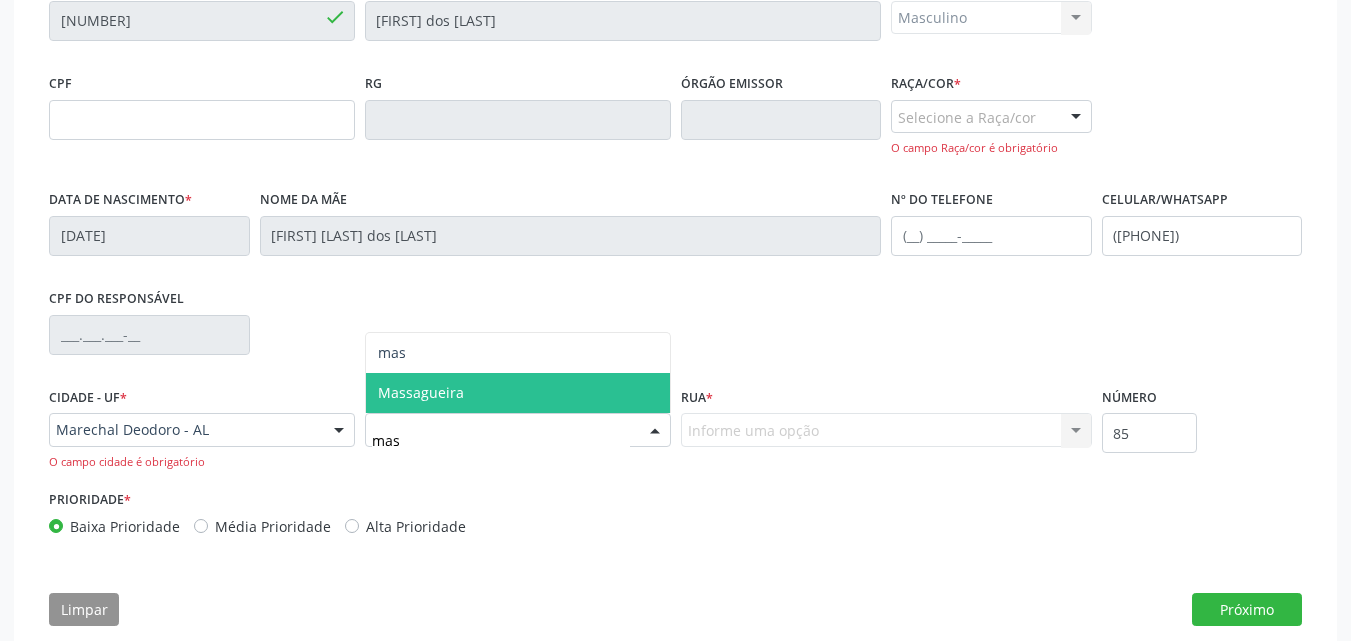 click on "Massagueira" at bounding box center [421, 392] 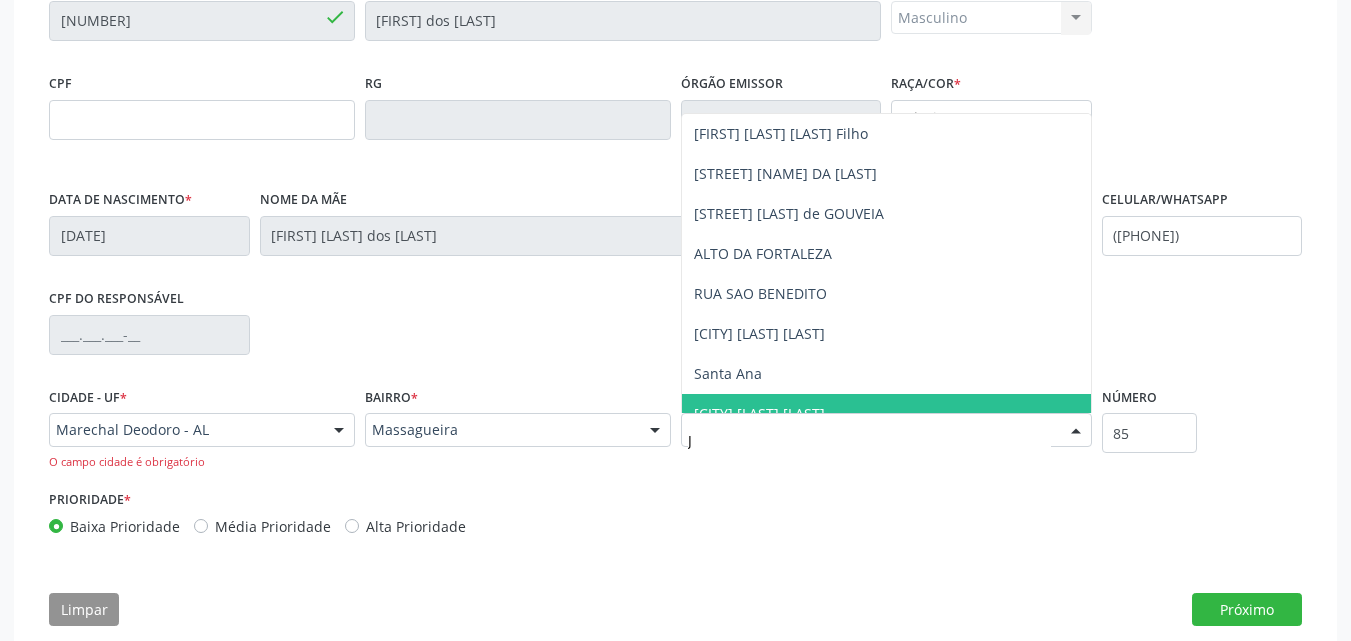 scroll, scrollTop: 0, scrollLeft: 0, axis: both 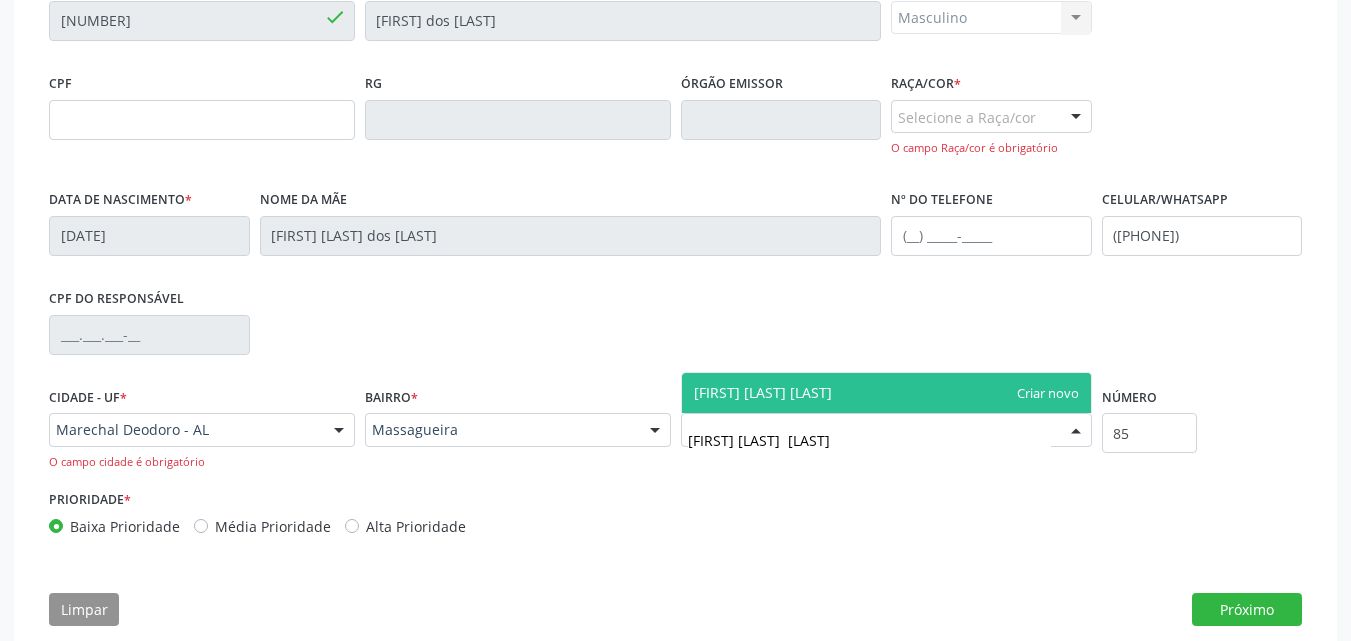 type on "[FIRST] [LAST]  [LAST]" 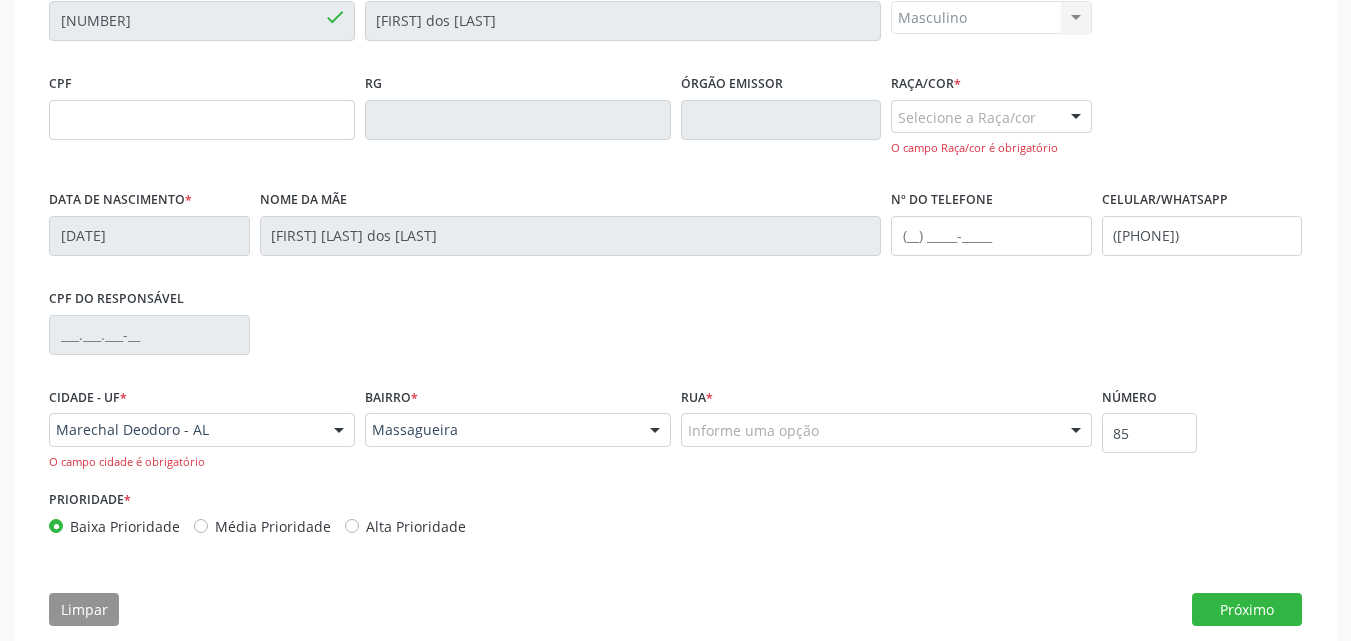 click on "Prioridade
*
Baixa Prioridade
Média Prioridade
Alta Prioridade" at bounding box center [675, 518] 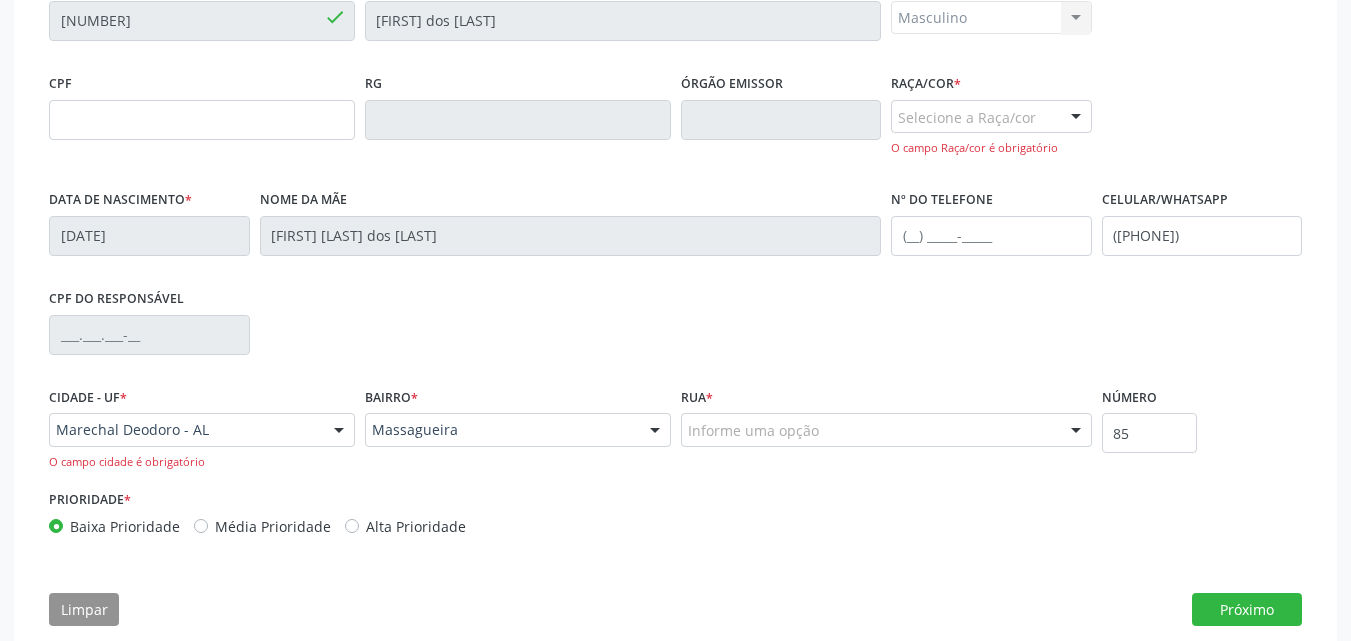 click on "Informe uma opção" at bounding box center [886, 430] 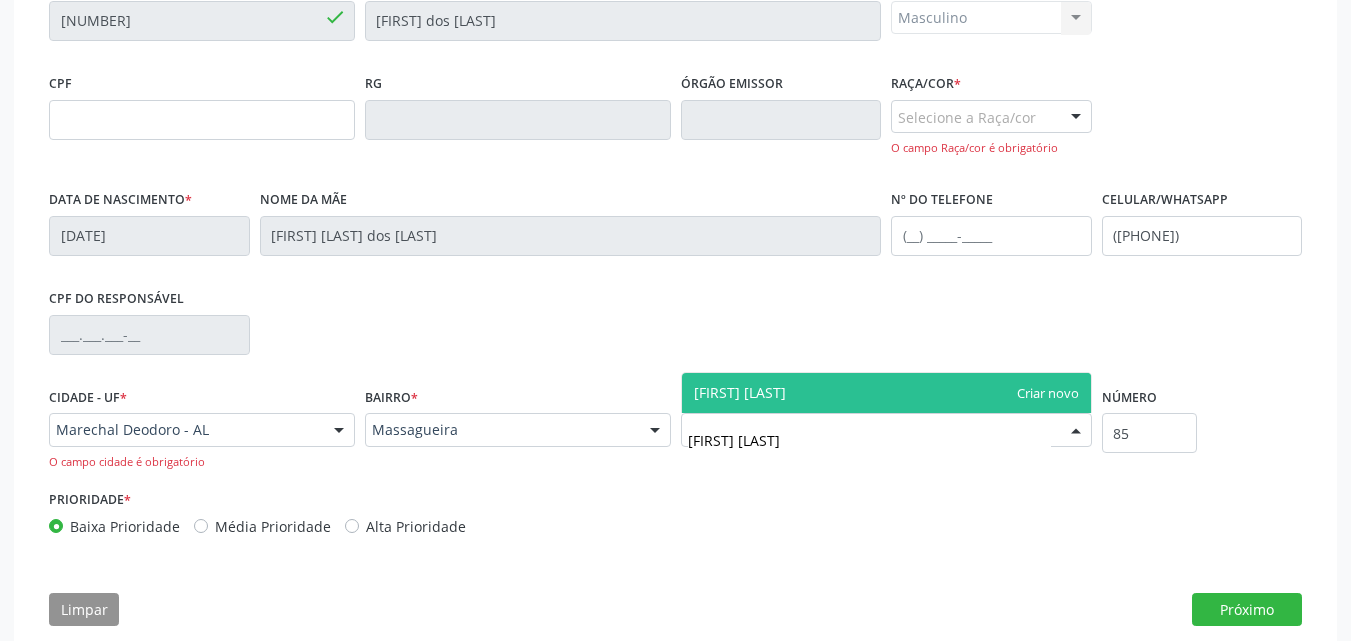 type on "[FIRST] [LAST] [LAST]" 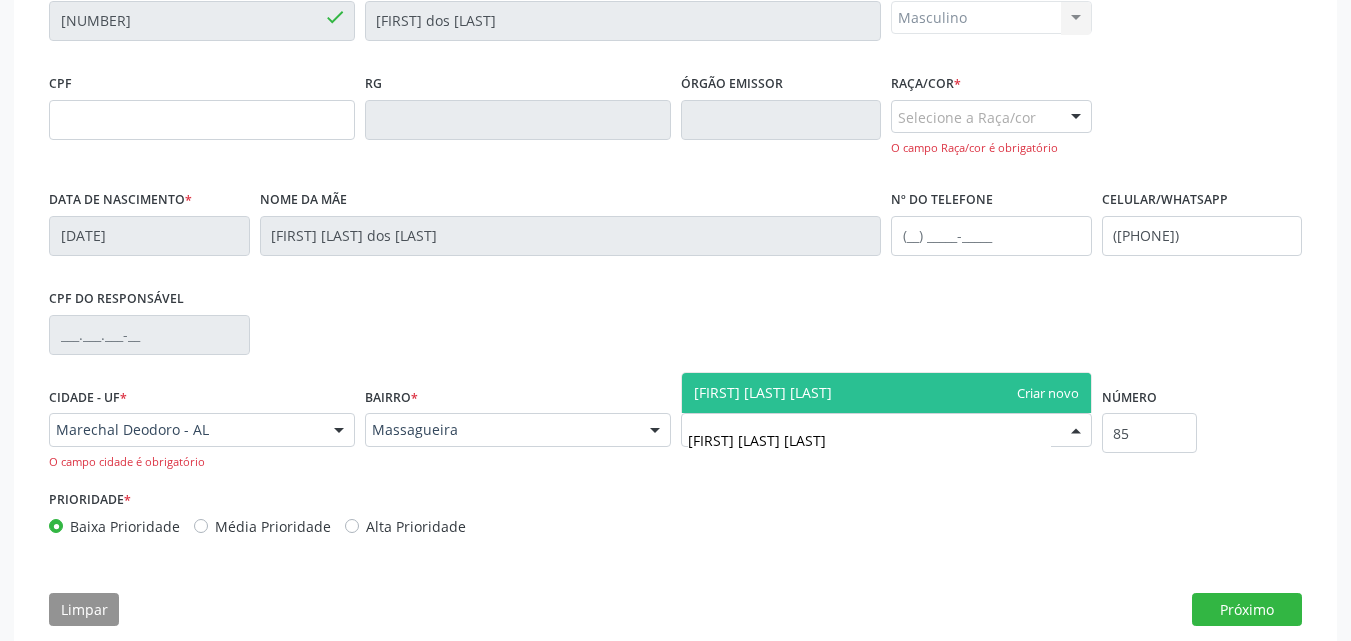 click on "[FIRST] [LAST] [LAST]" at bounding box center (886, 393) 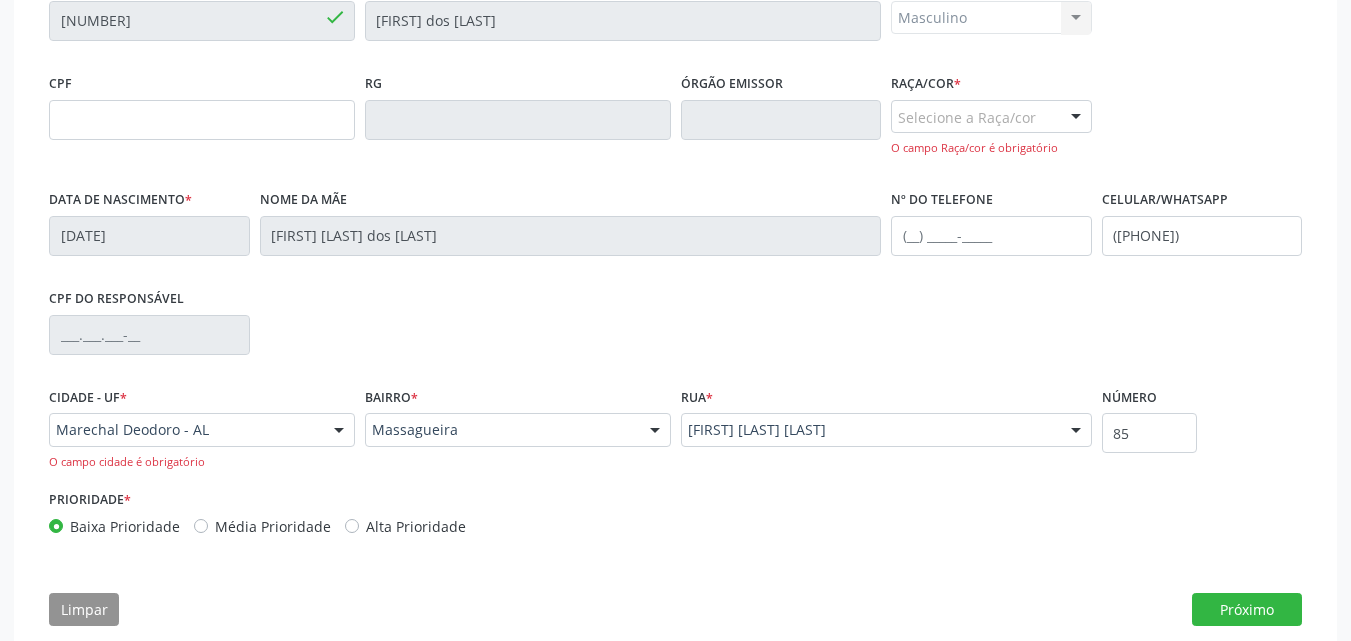 click on "Selecione a Raça/cor" at bounding box center [991, 117] 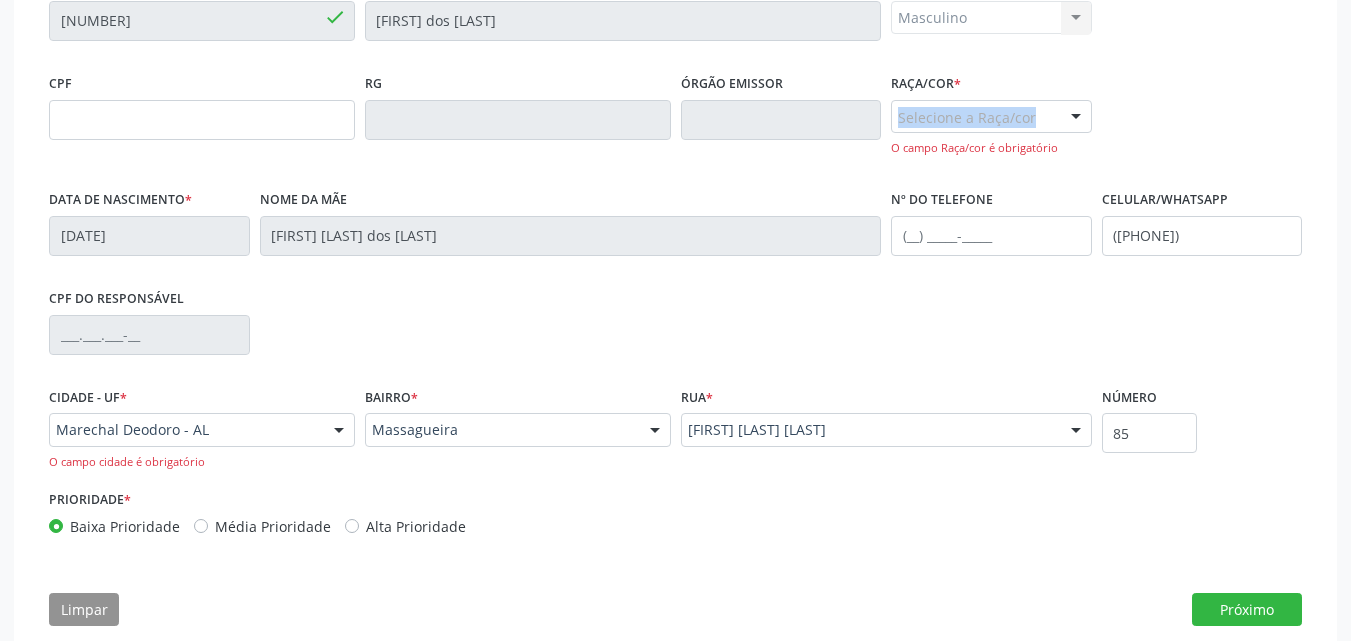 click on "Selecione a Raça/cor" at bounding box center (991, 117) 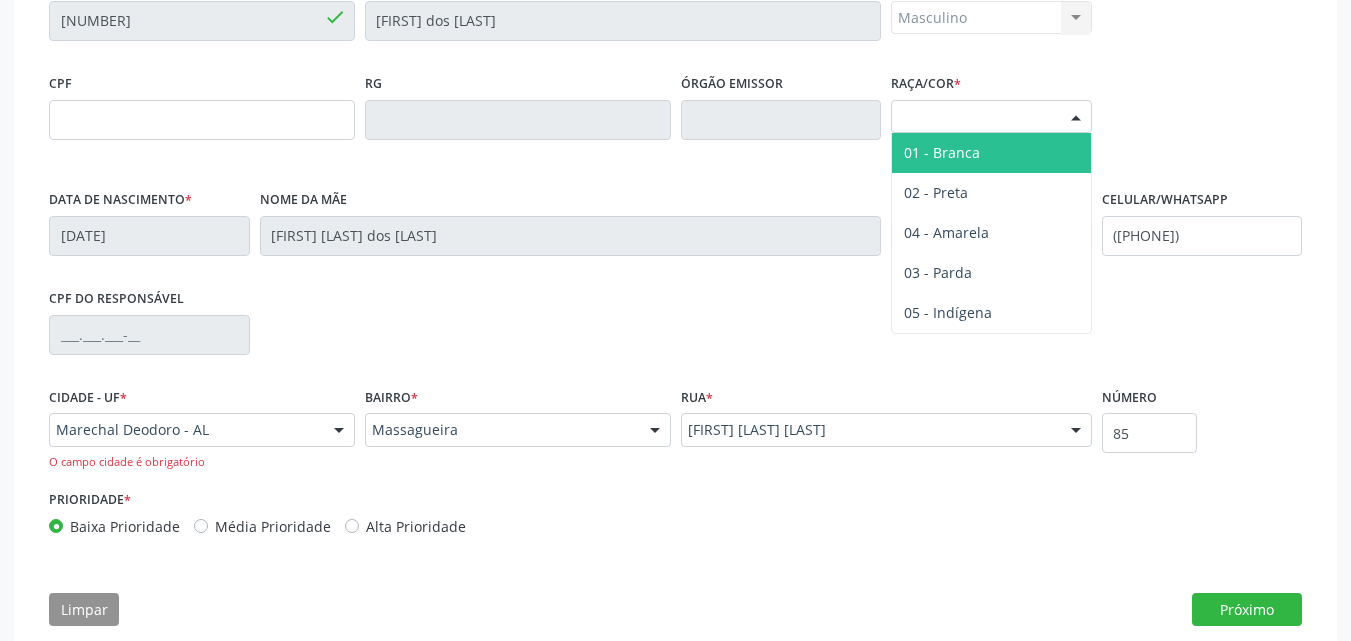 click on "01 - Branca" at bounding box center [942, 152] 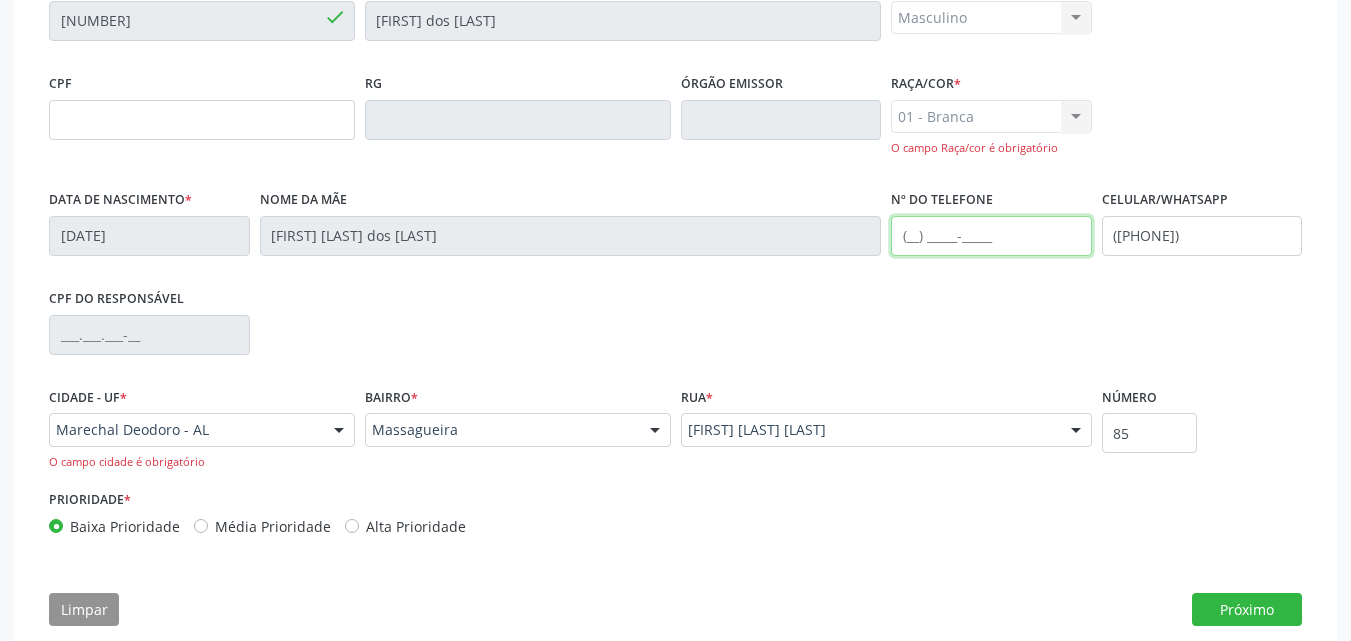 click at bounding box center (991, 236) 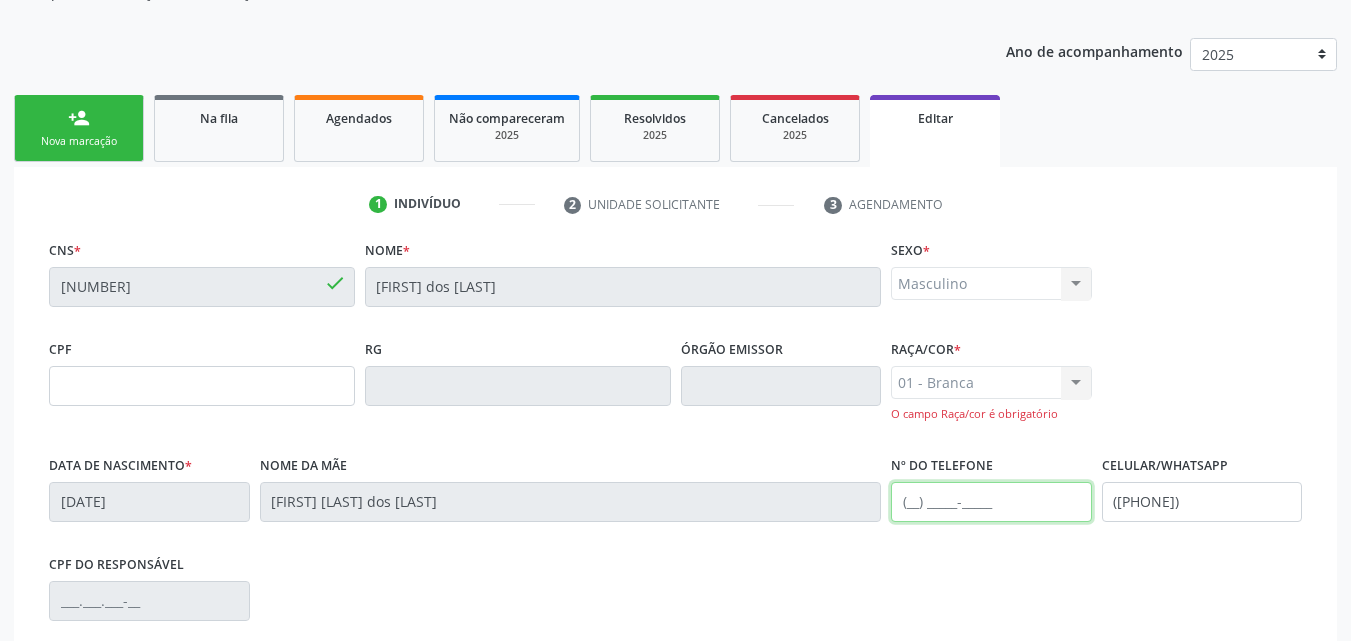 scroll, scrollTop: 532, scrollLeft: 0, axis: vertical 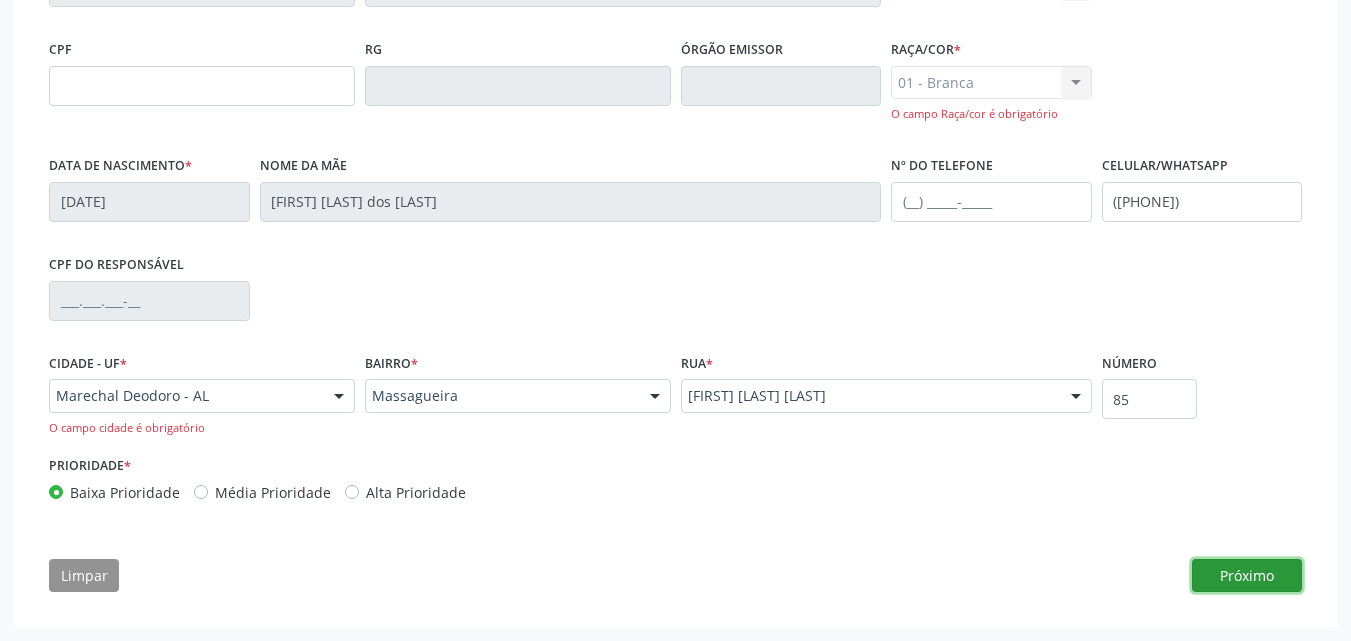 click on "Próximo" at bounding box center [1247, 576] 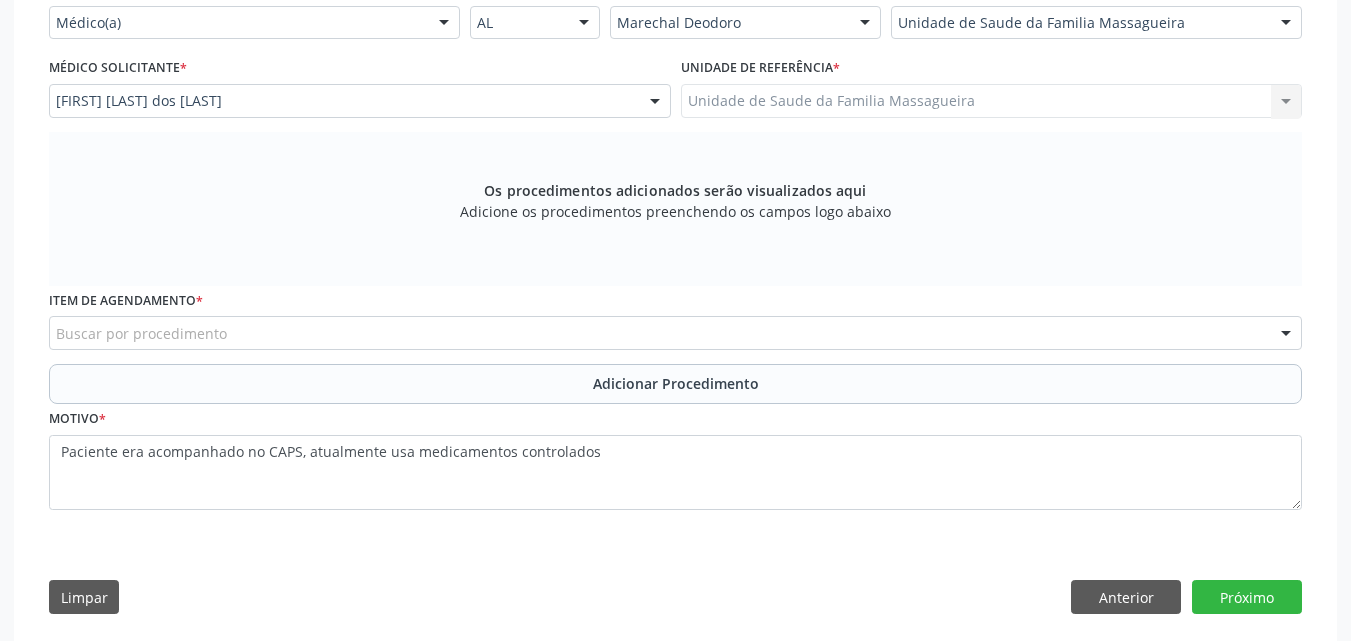 scroll, scrollTop: 515, scrollLeft: 0, axis: vertical 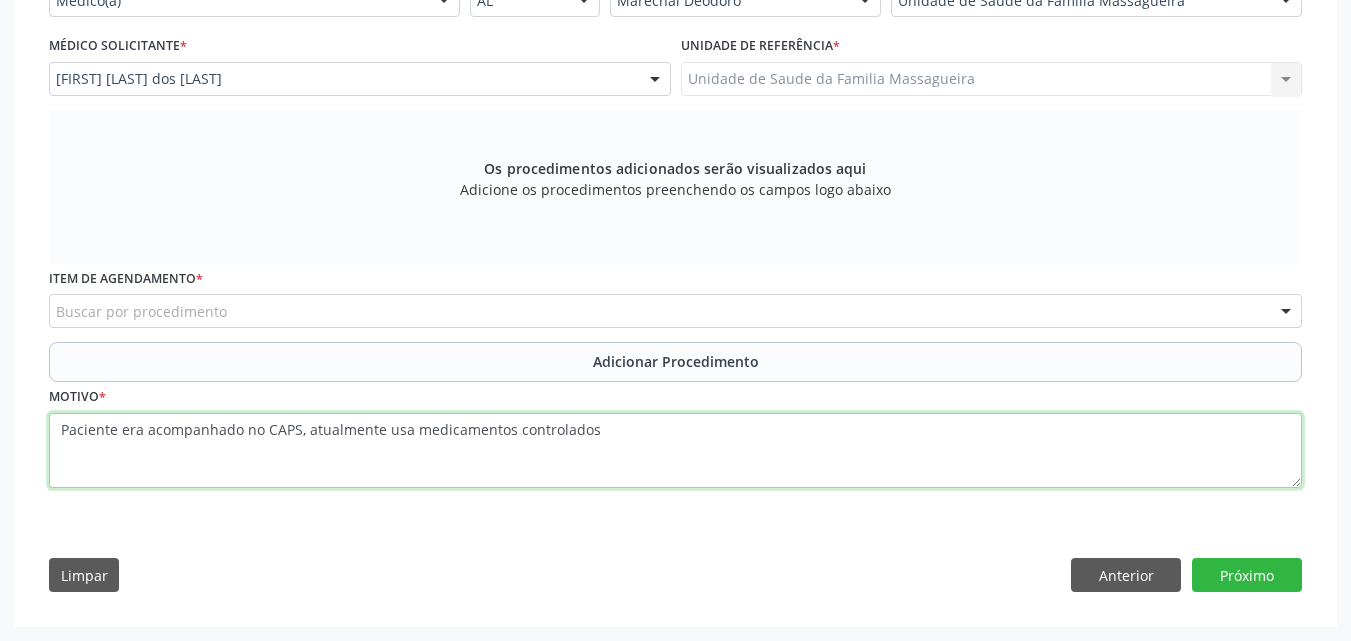 click on "Paciente era acompanhado no CAPS, atualmente usa medicamentos controlados" at bounding box center (675, 451) 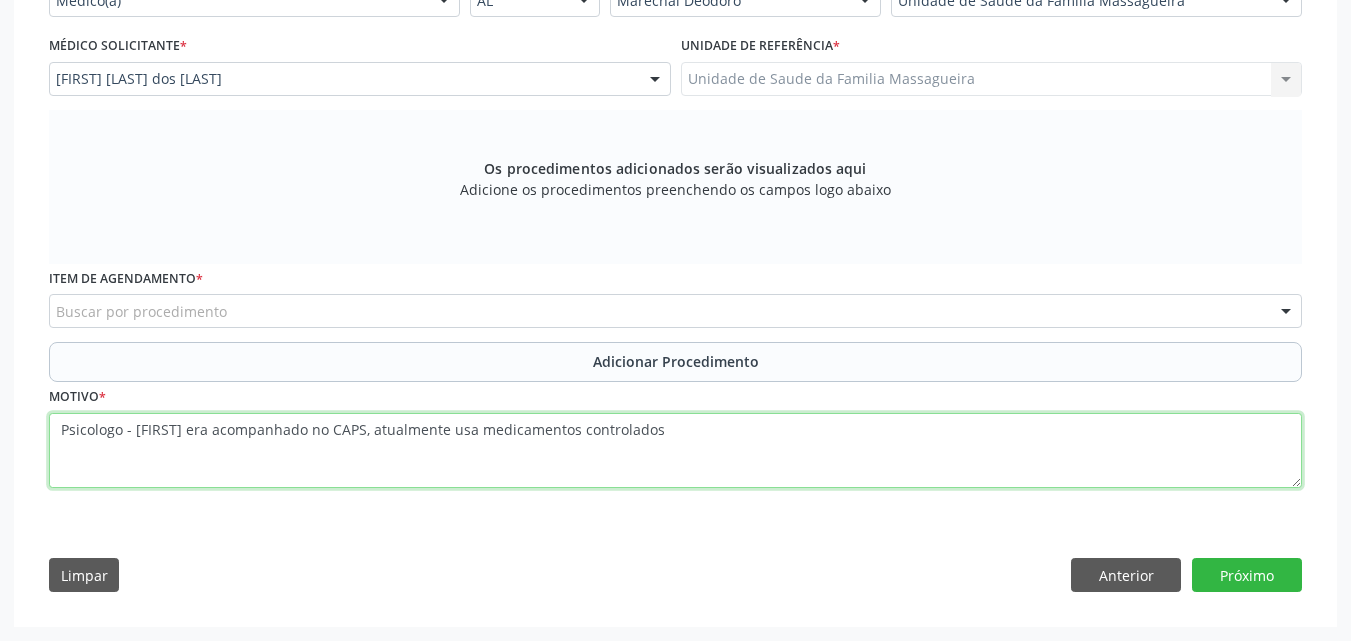 click on "Psicologo - [FIRST] era acompanhado no CAPS, atualmente usa medicamentos controlados" at bounding box center (675, 451) 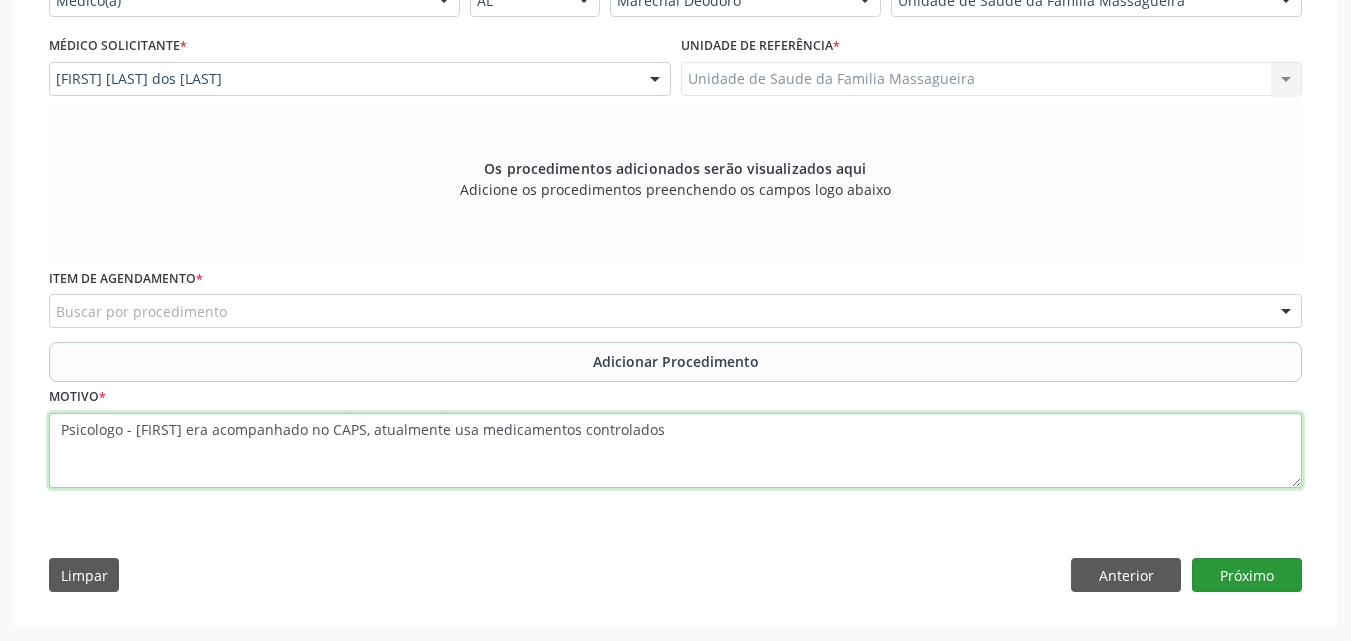 type on "Psicologo - [FIRST] era acompanhado no CAPS, atualmente usa medicamentos controlados" 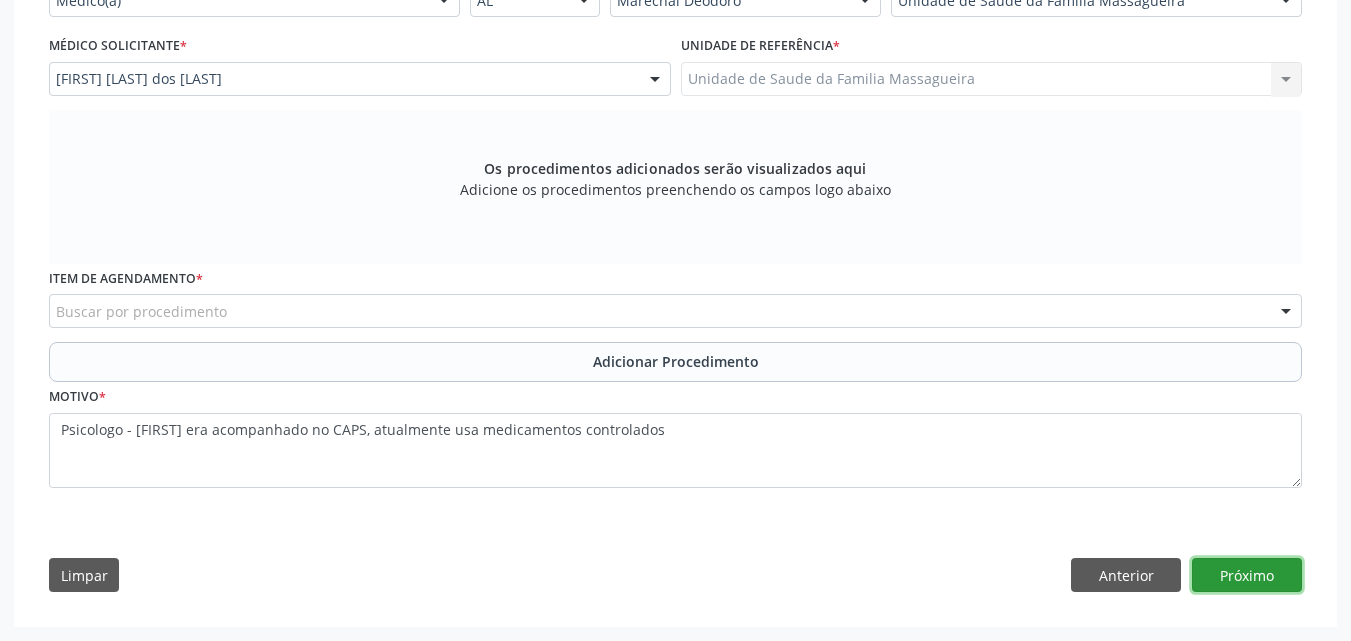 click on "Próximo" at bounding box center [1247, 575] 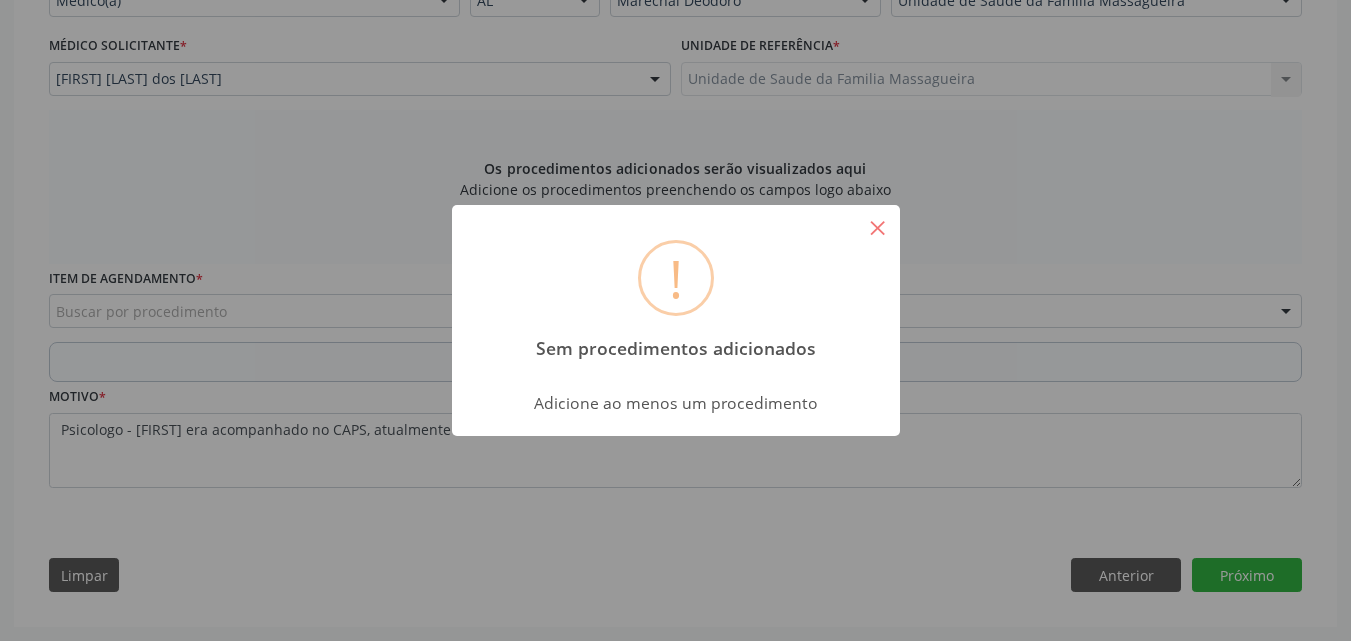 click on "×" at bounding box center [878, 227] 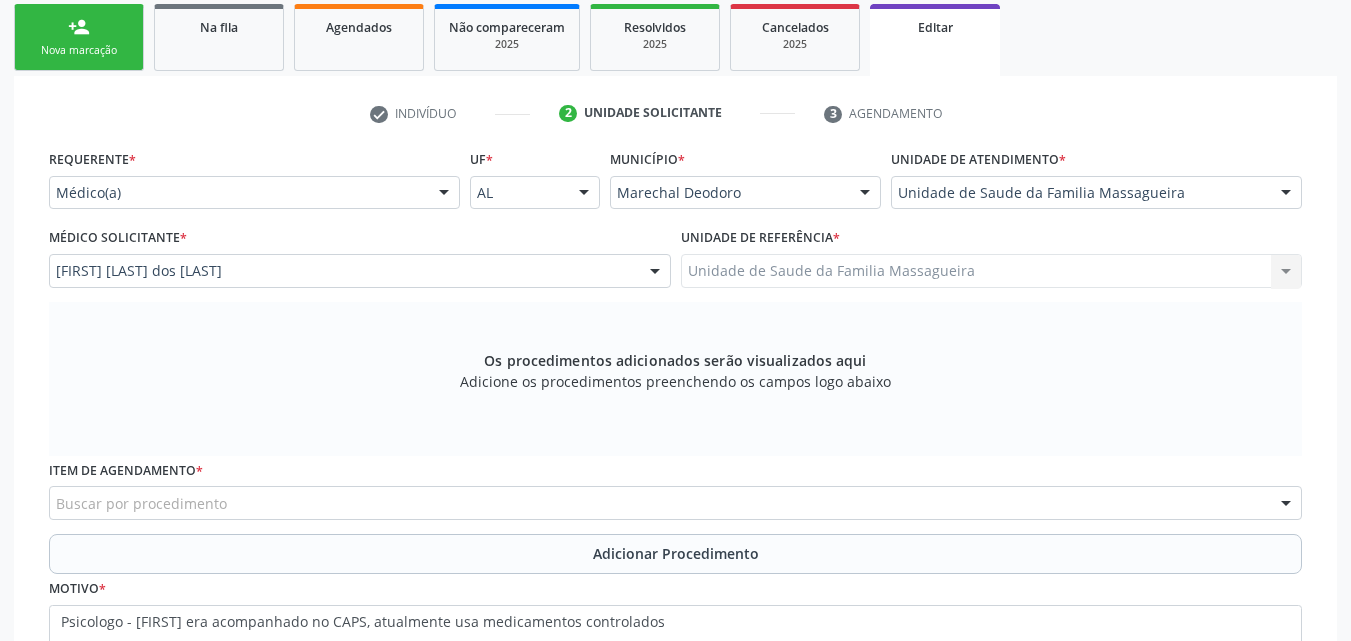 scroll, scrollTop: 215, scrollLeft: 0, axis: vertical 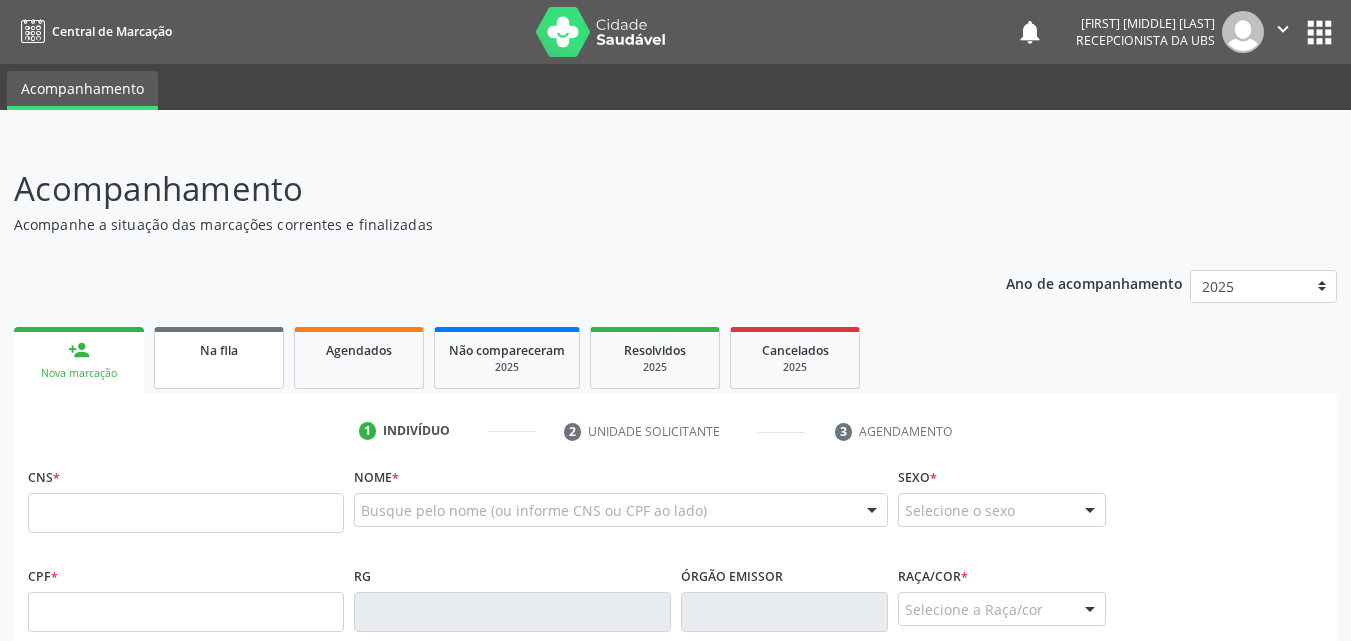 click on "Na fila" at bounding box center [219, 350] 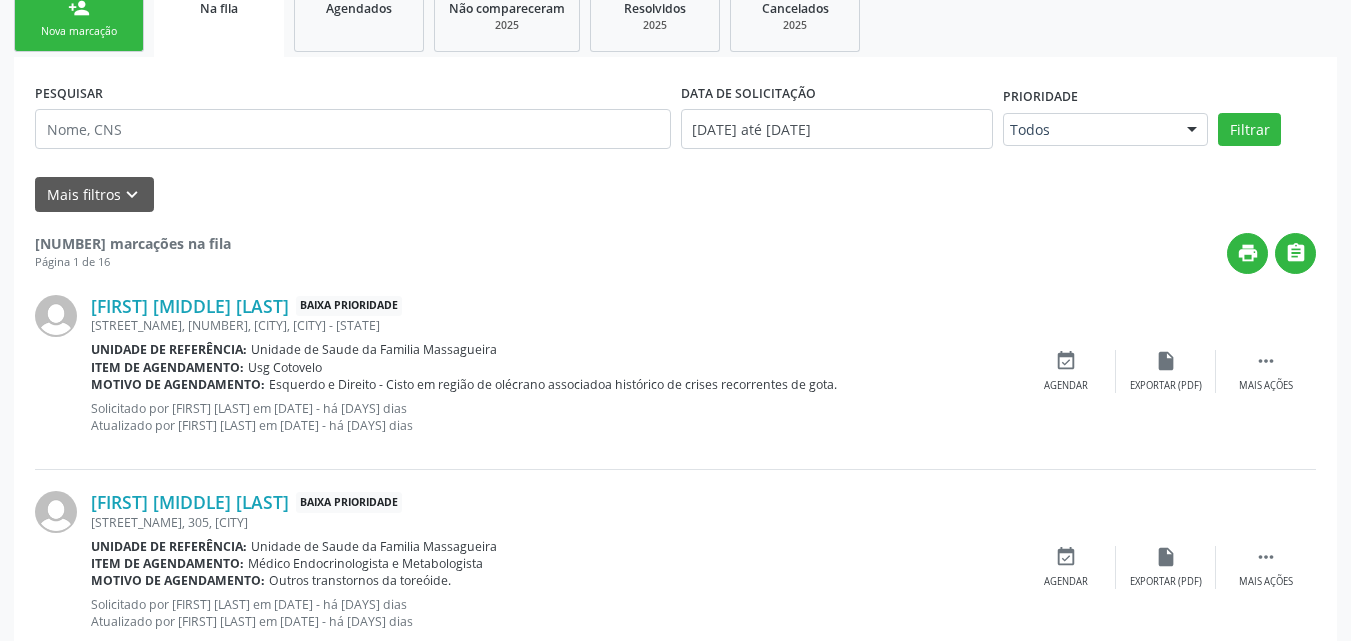 scroll, scrollTop: 354, scrollLeft: 0, axis: vertical 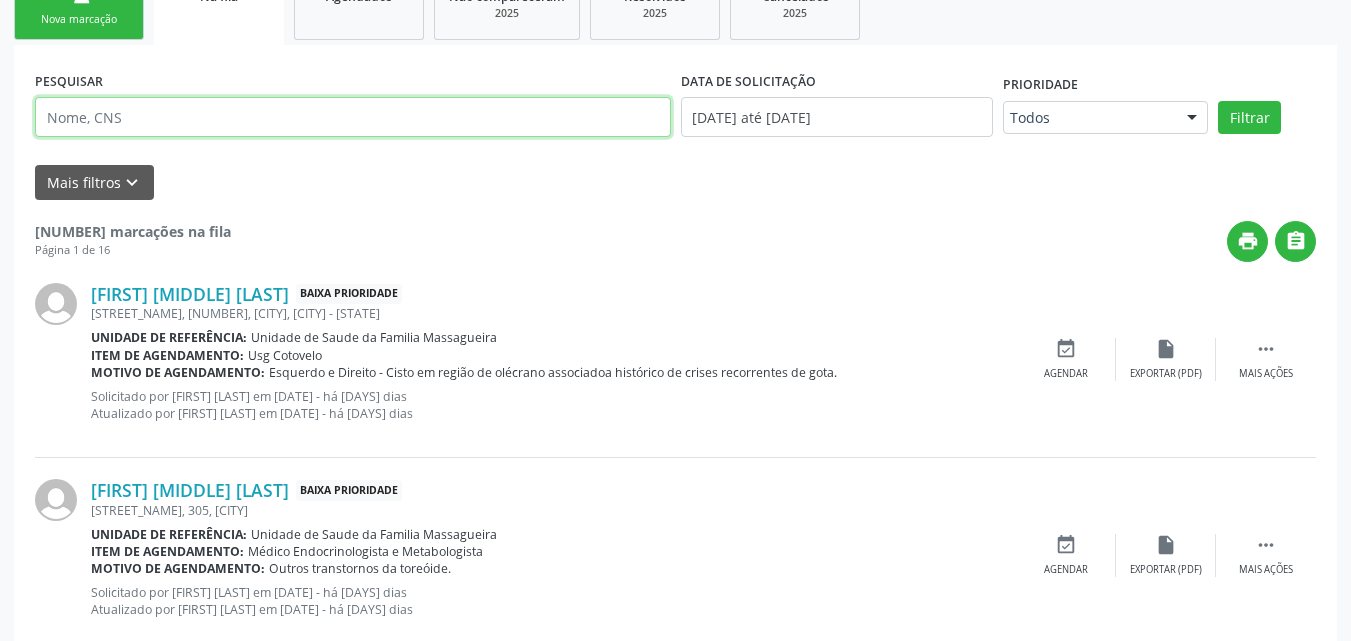 click at bounding box center [353, 117] 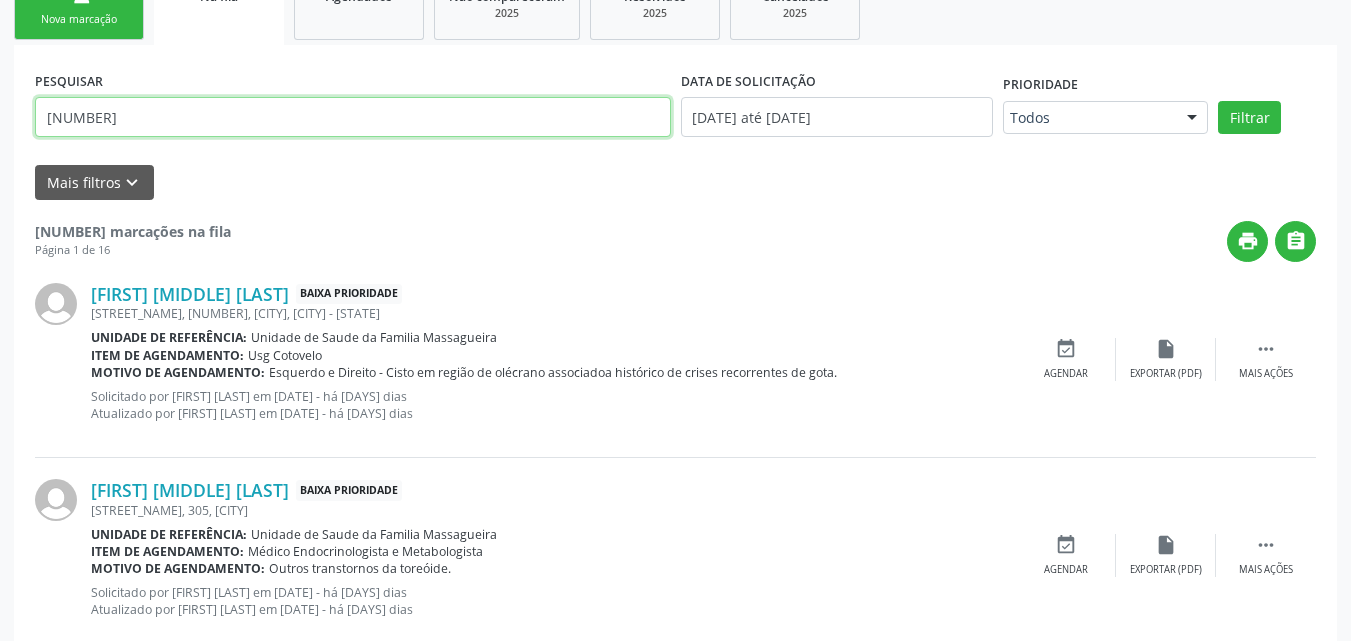 click on "Filtrar" at bounding box center (1249, 118) 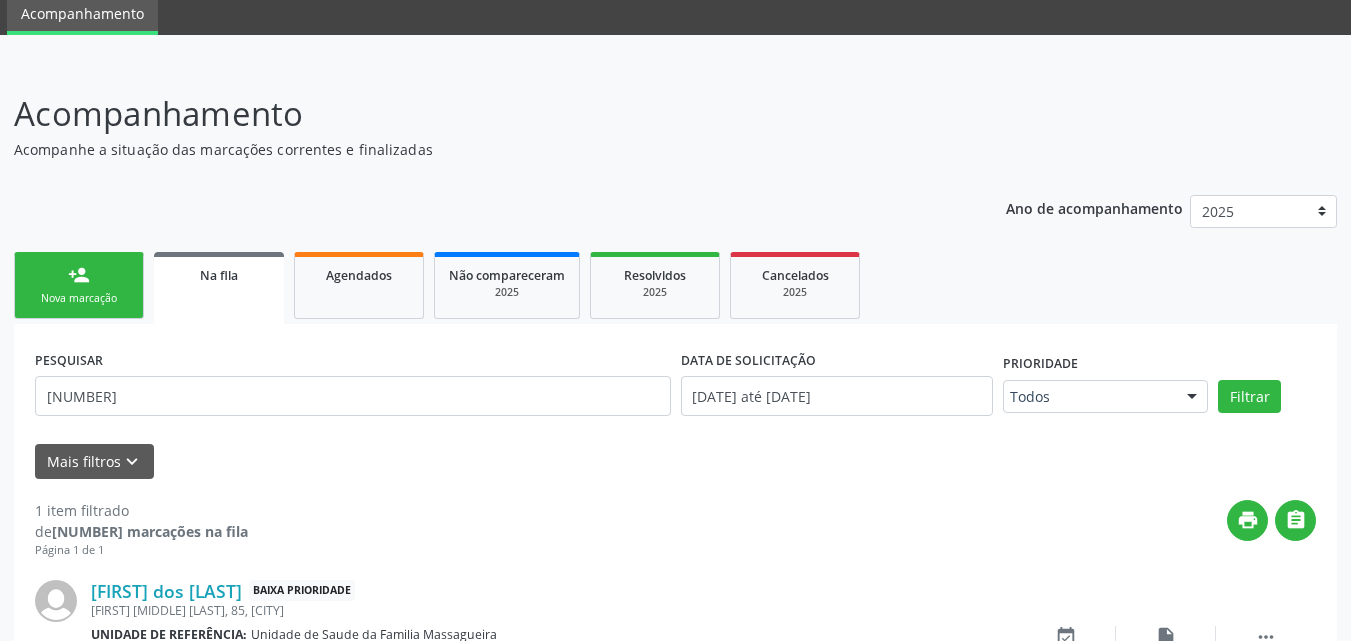 scroll, scrollTop: 206, scrollLeft: 0, axis: vertical 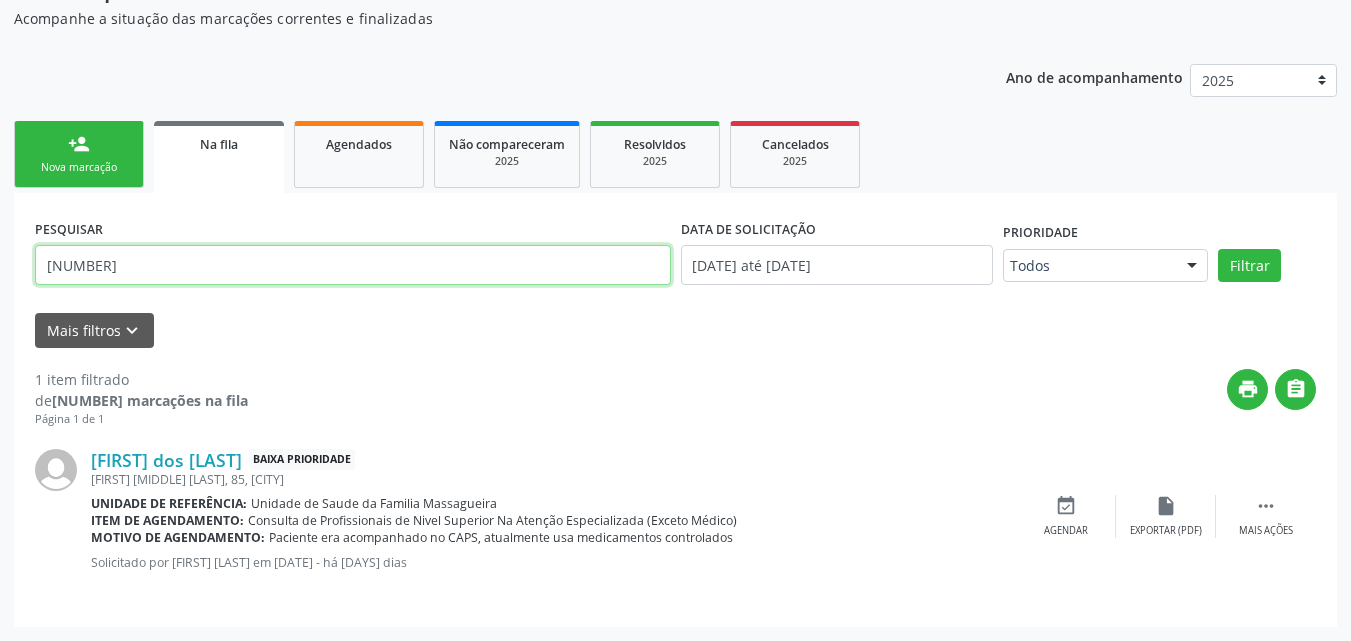 click on "[NUMBER]" at bounding box center [353, 265] 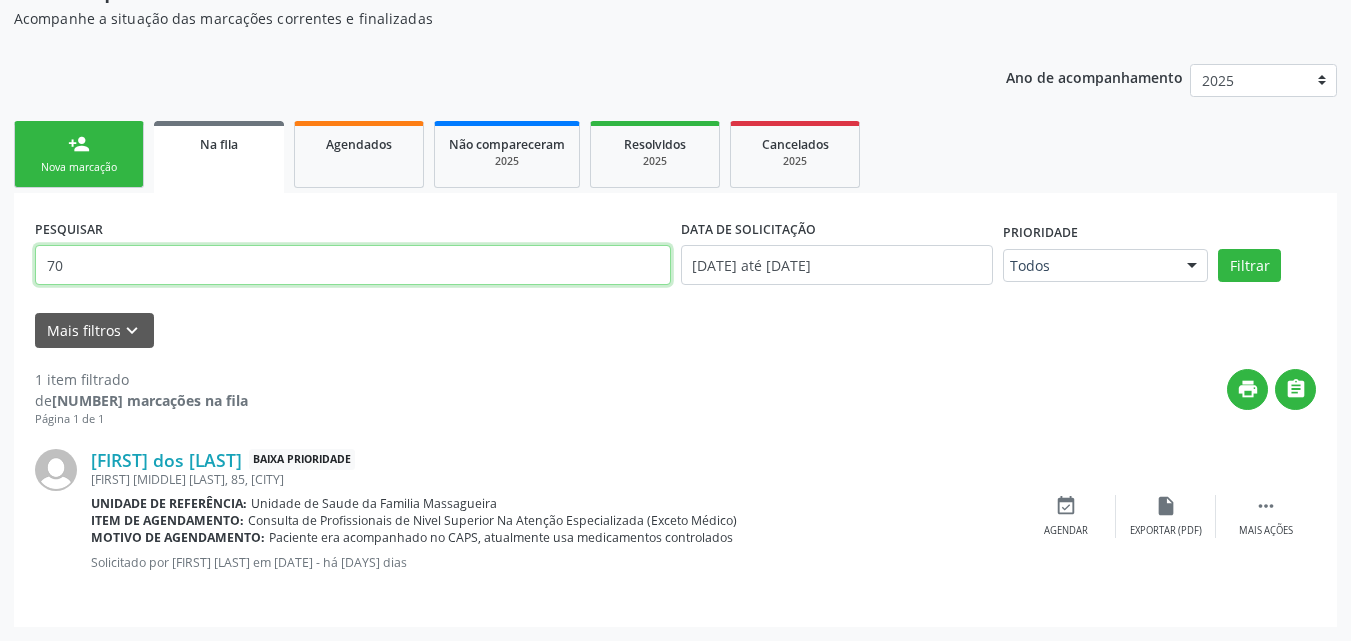 type on "7" 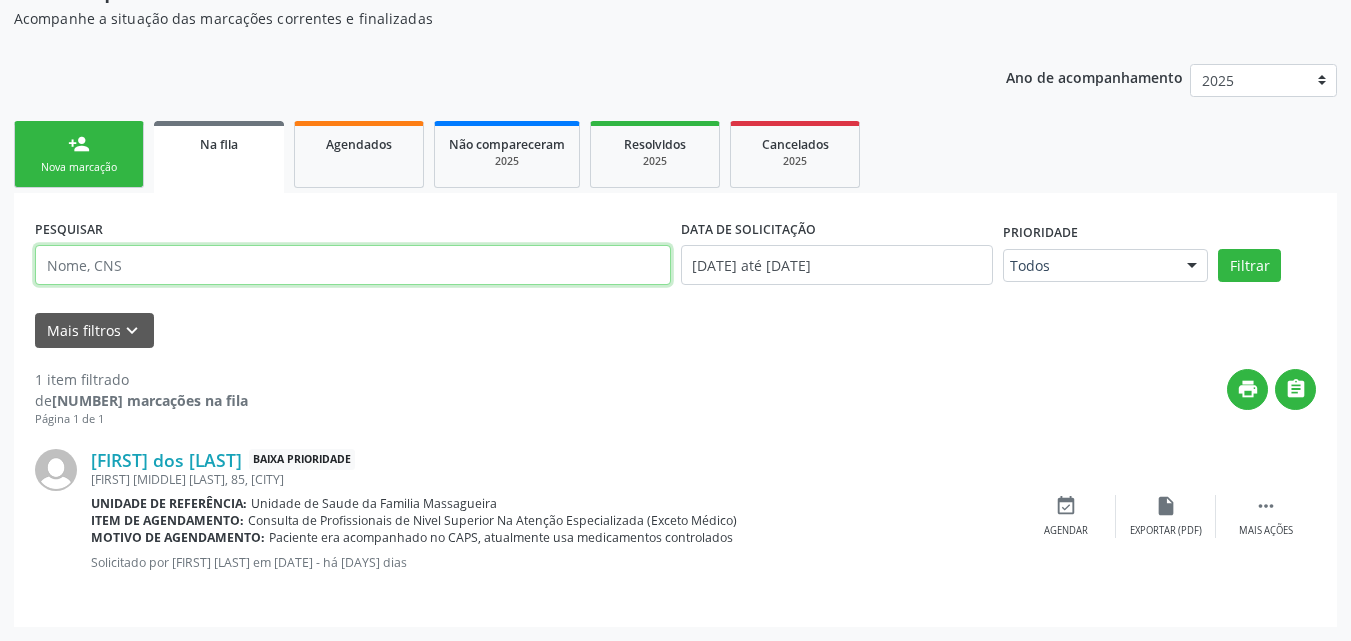 type 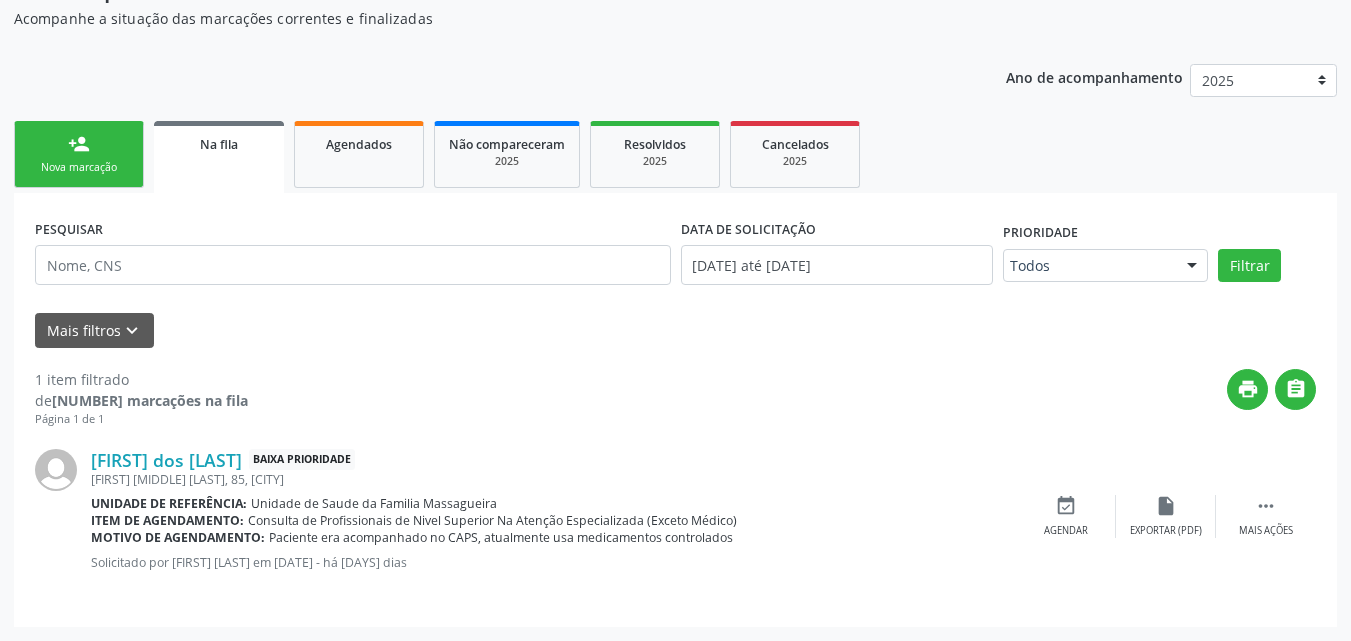 click on "Mais filtros
keyboard_arrow_down" at bounding box center (675, 330) 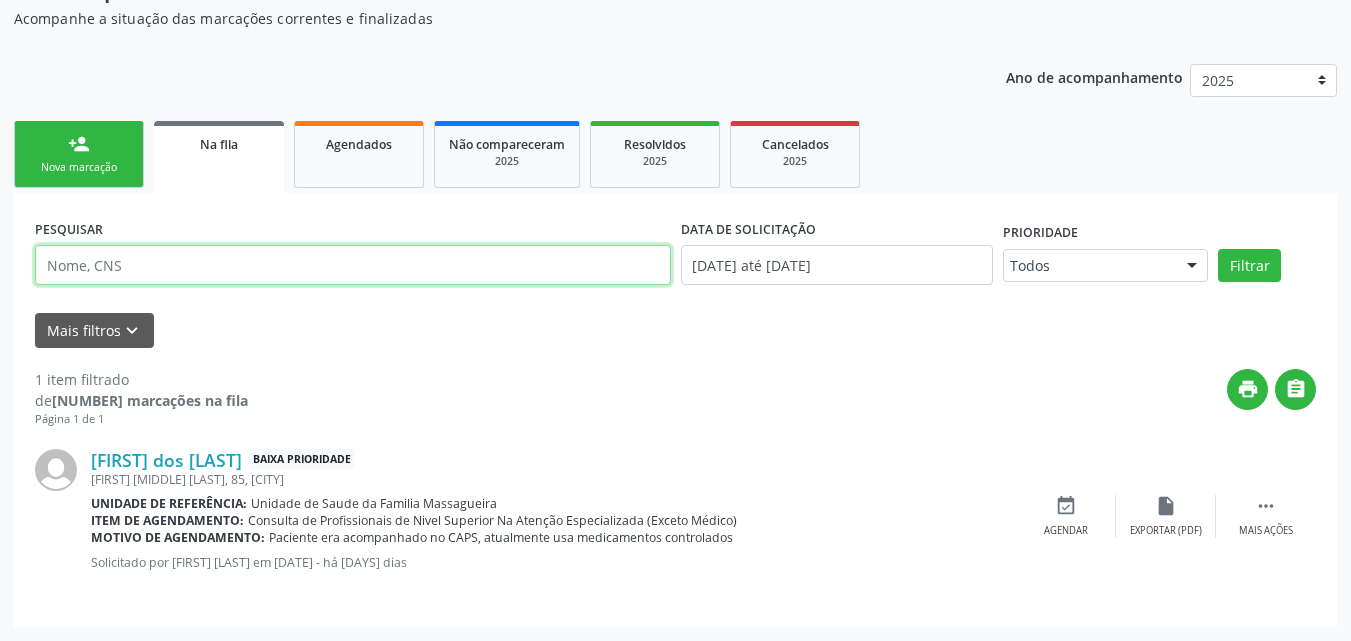 click at bounding box center [353, 265] 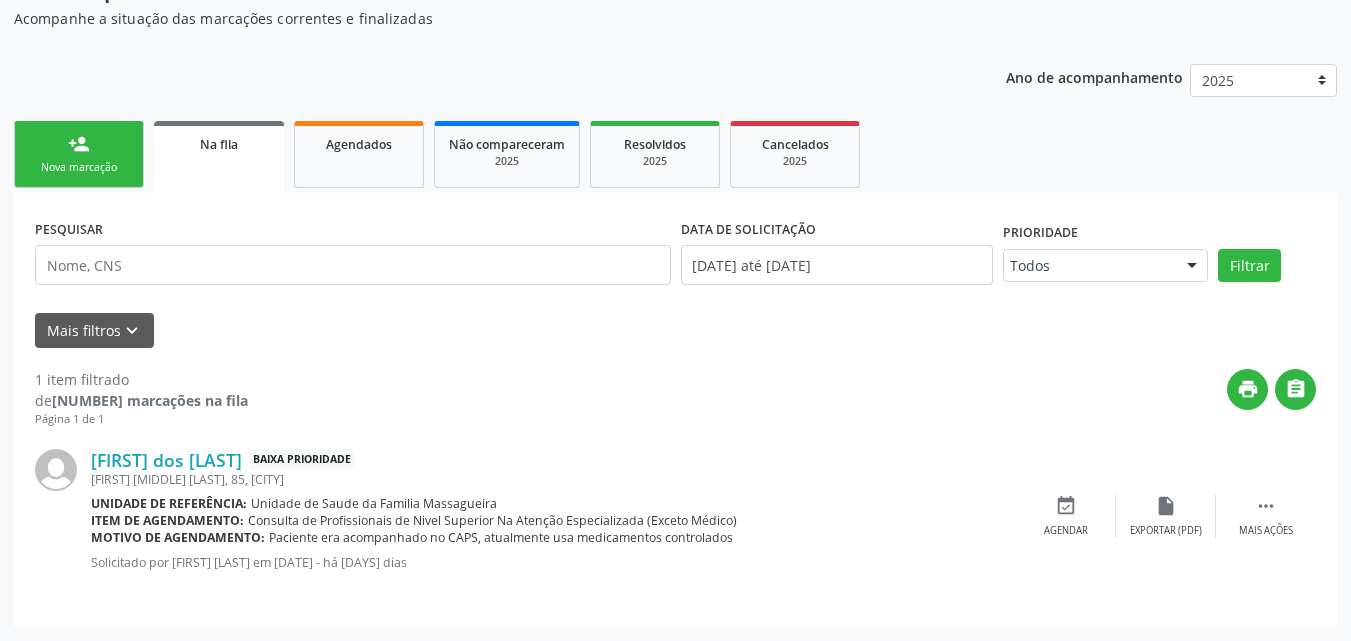 click on "Na fila" at bounding box center [219, 157] 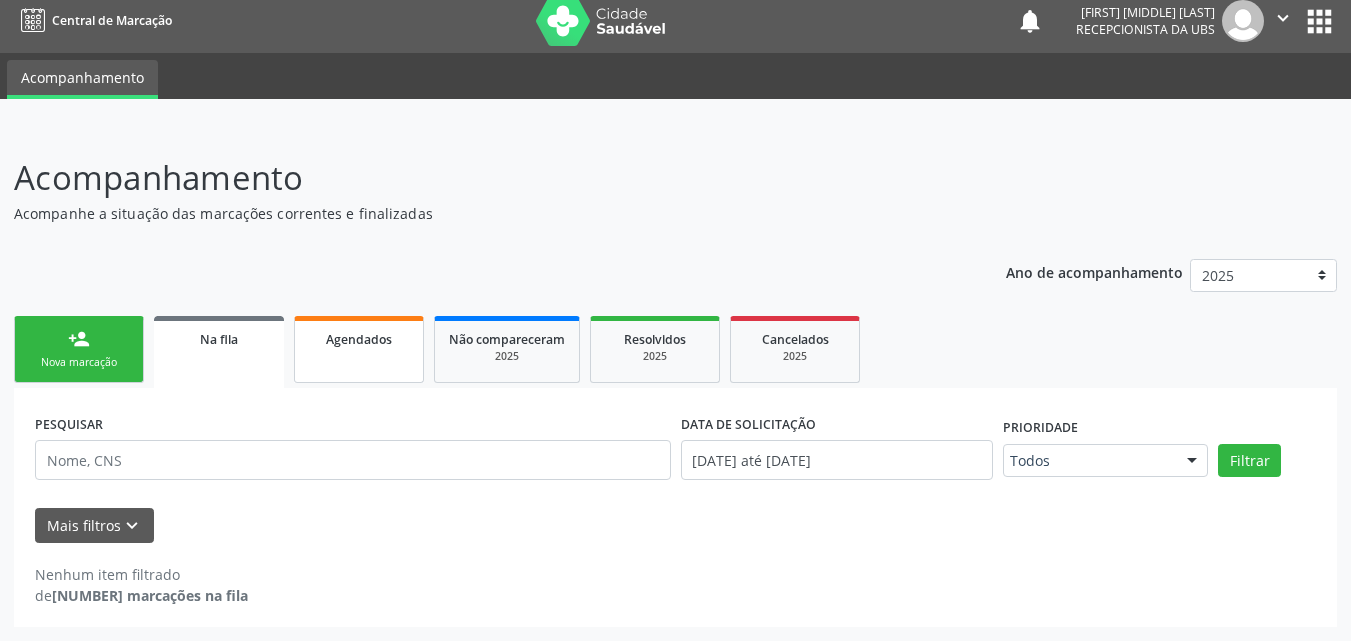 click on "Agendados" at bounding box center (359, 349) 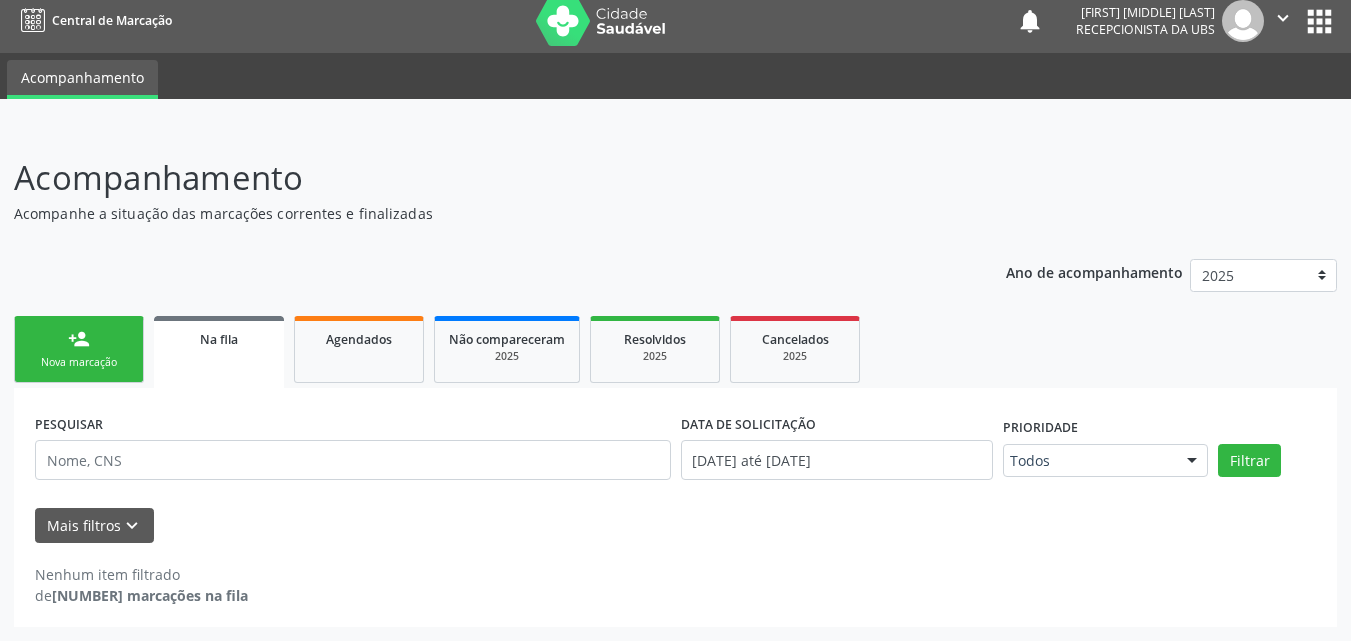 click on "Na fila" at bounding box center [219, 338] 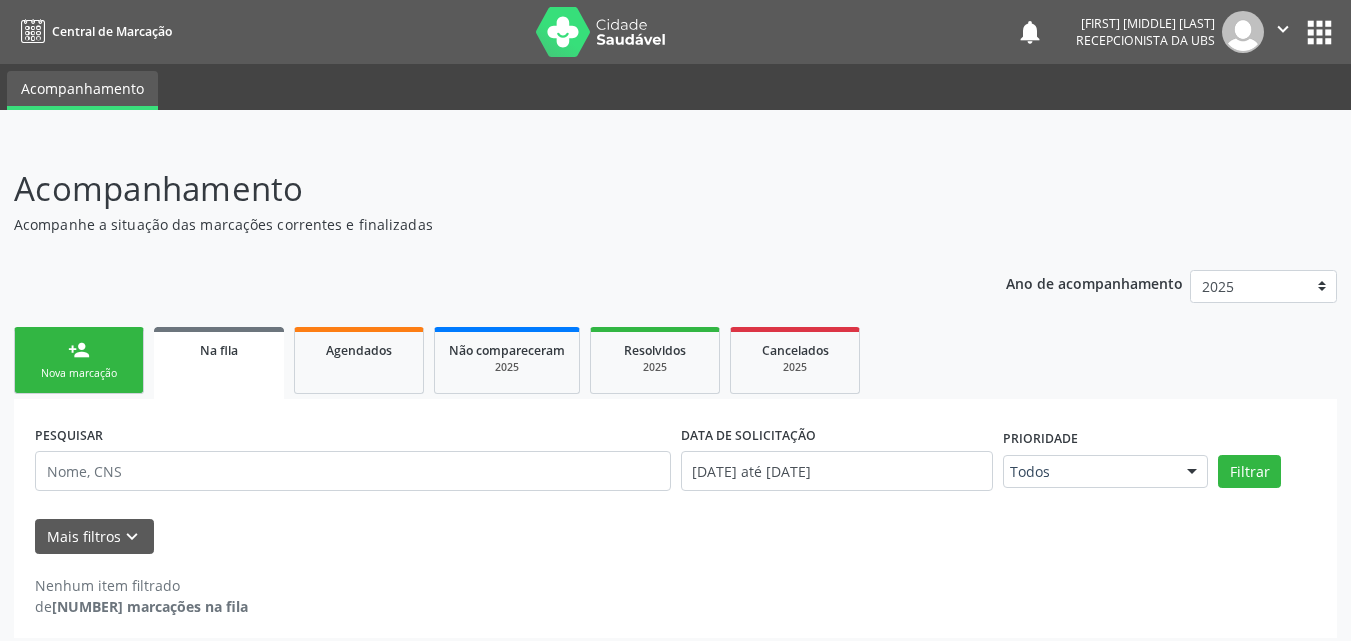 scroll, scrollTop: 11, scrollLeft: 0, axis: vertical 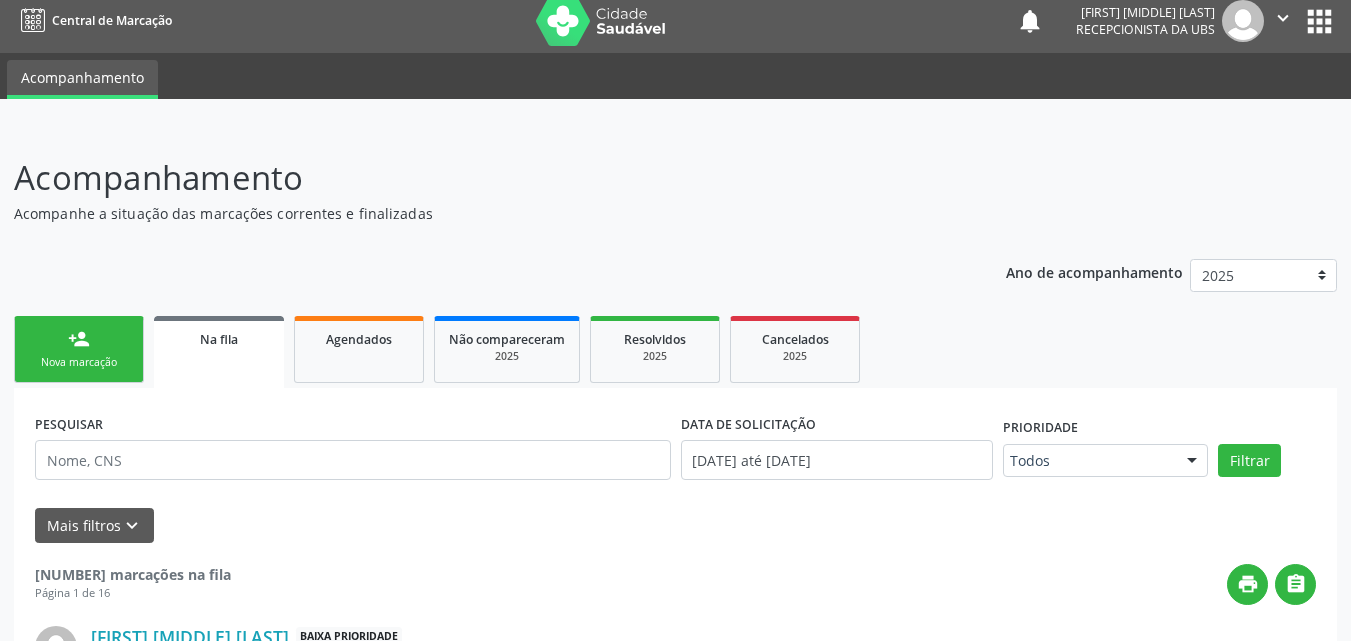 click on "Na fila" at bounding box center [219, 338] 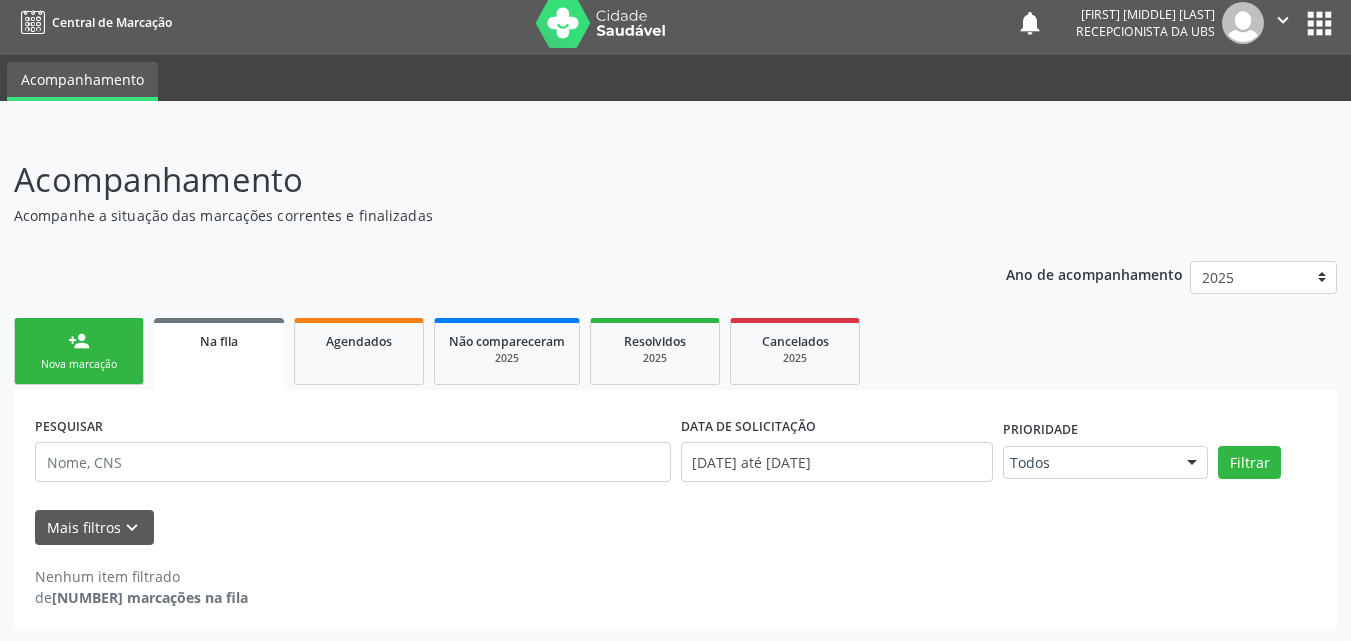 scroll, scrollTop: 11, scrollLeft: 0, axis: vertical 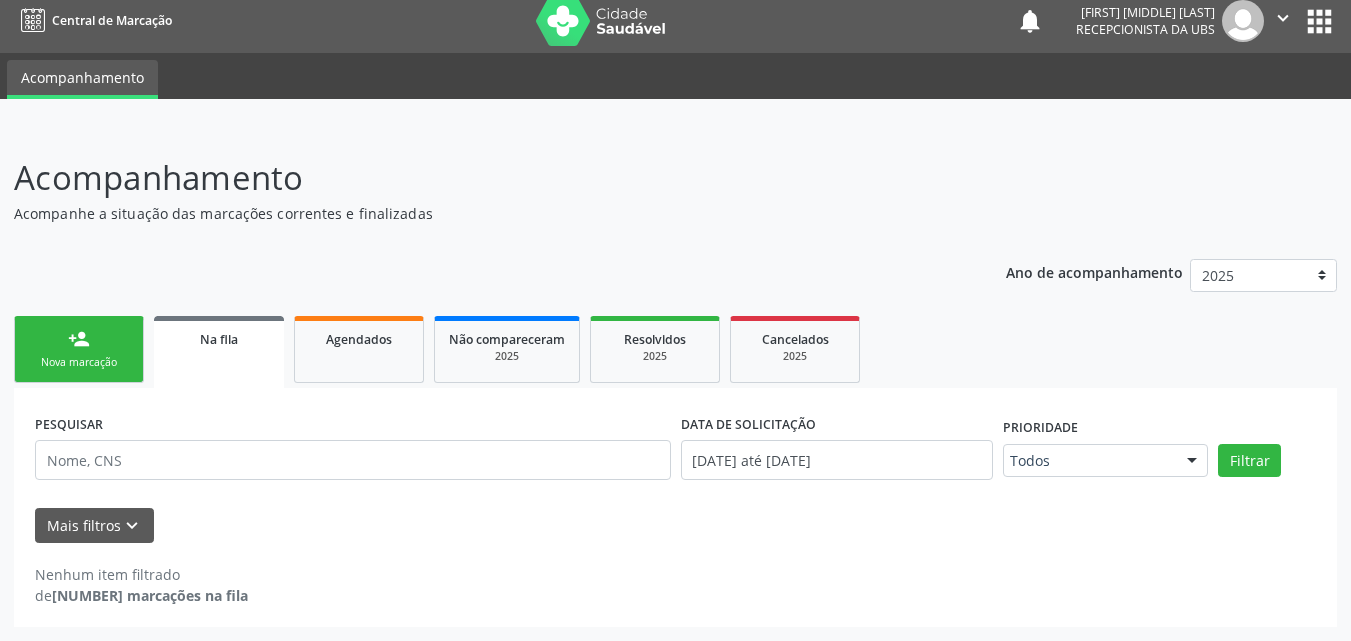 click on "Na fila" at bounding box center (219, 338) 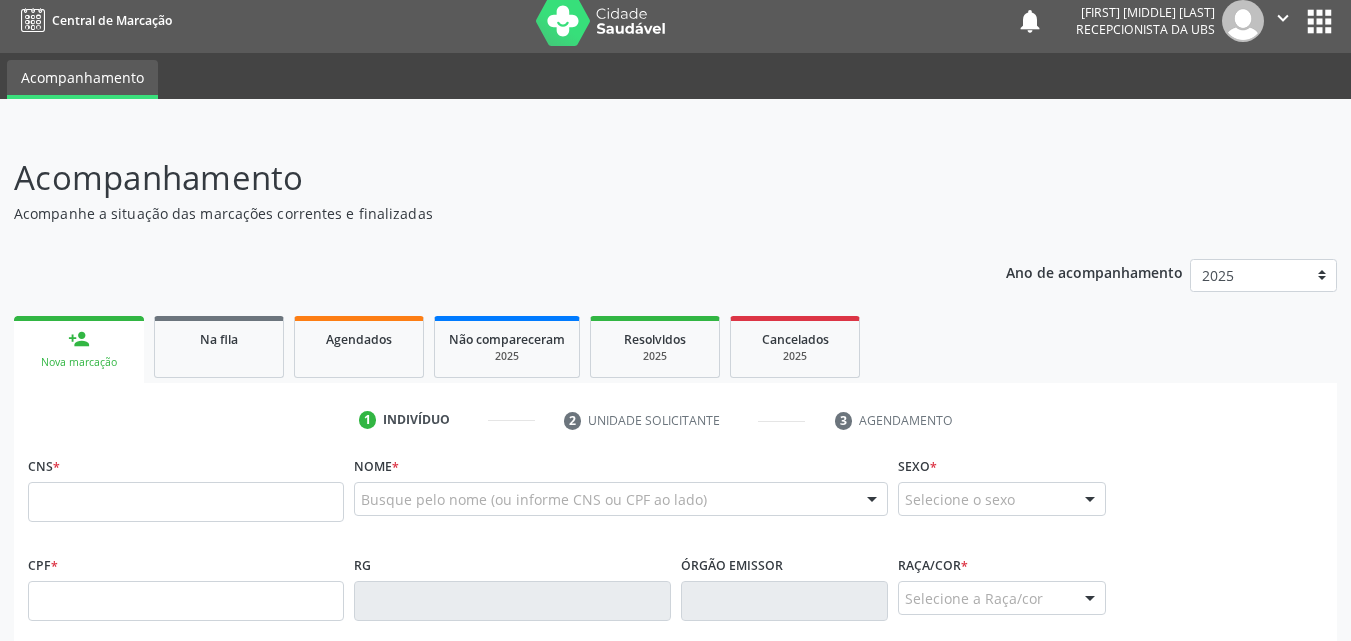 click on "Na fila" at bounding box center (219, 347) 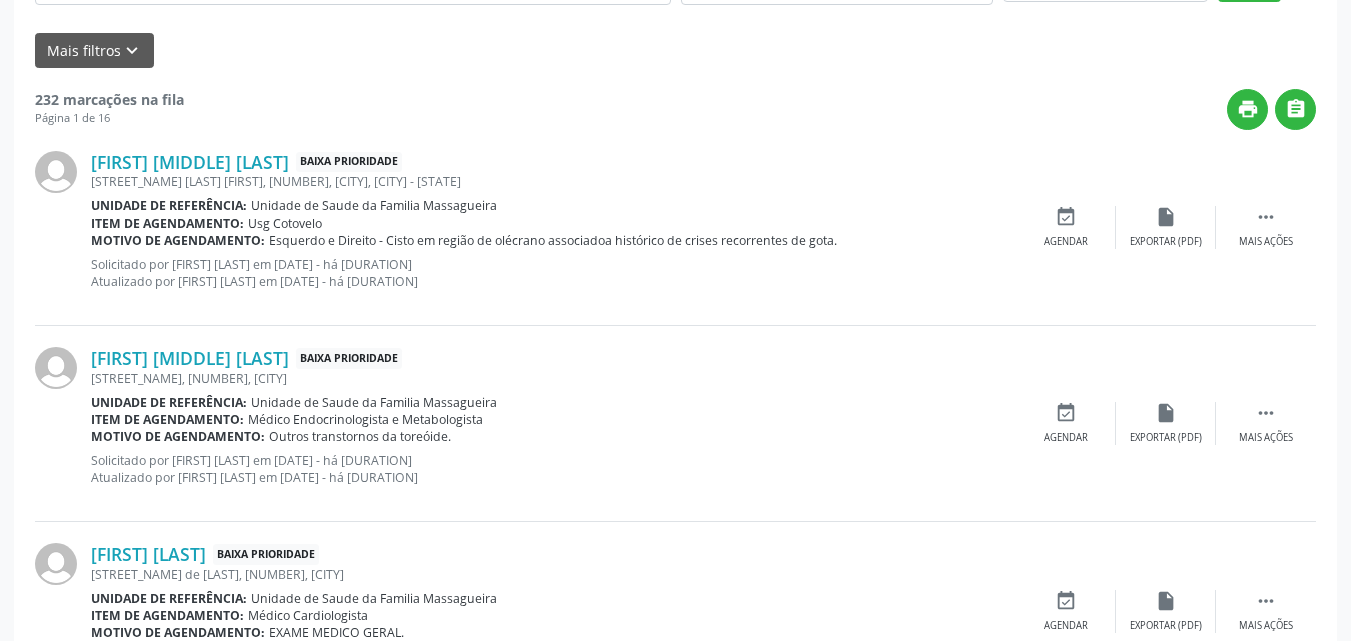 scroll, scrollTop: 575, scrollLeft: 0, axis: vertical 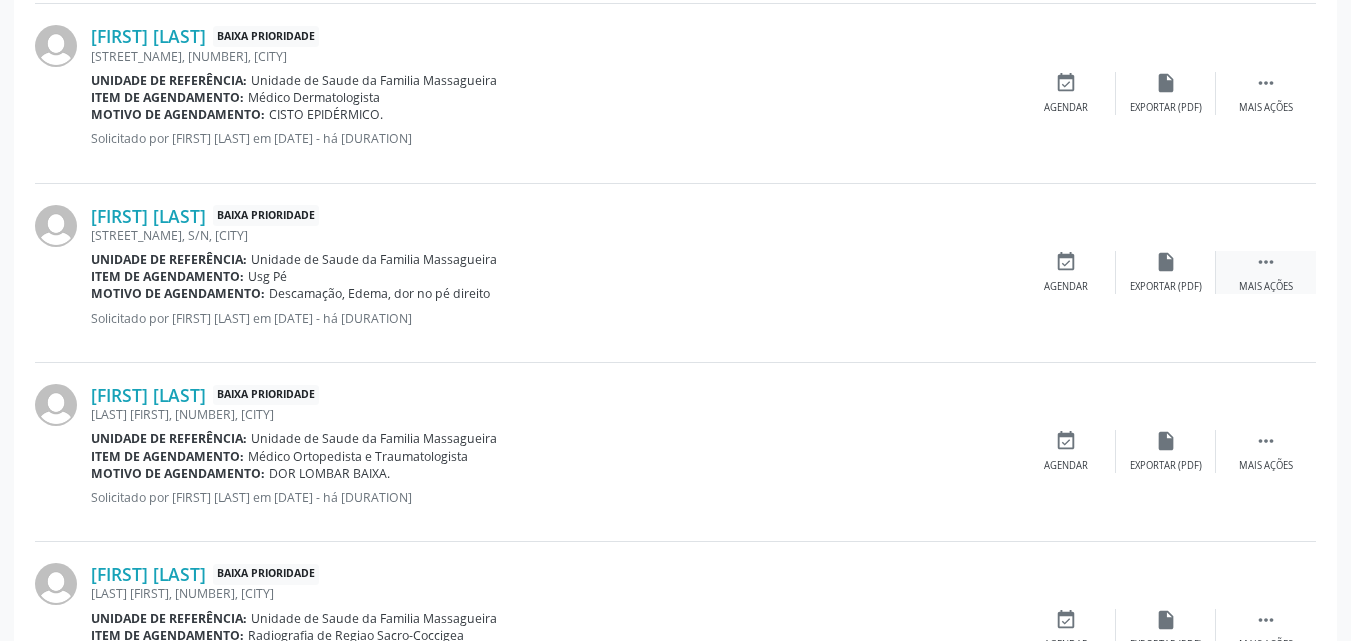click on "
Mais ações" at bounding box center (1266, 272) 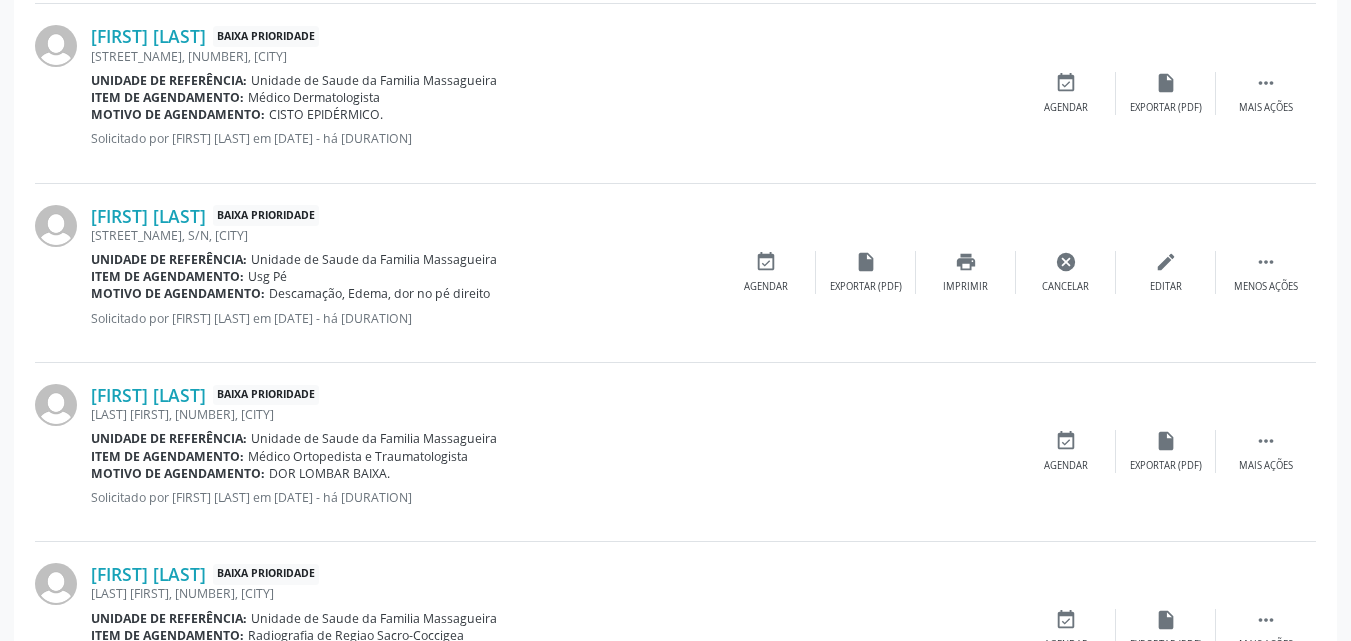 click on "Maura Batista de Moura Santos
Baixa Prioridade
Mato Grosso, 327, Massagueira
Unidade de referência:
Unidade de Saude da Familia Massagueira
Item de agendamento:
Médico Dermatologista
Motivo de agendamento:
CISTO EPIDÉRMICO.
Solicitado por Annydalva Silva Oliveira em 23/07/2025 - há 14 dias

Mais ações
insert_drive_file
Exportar (PDF)
event_available
Agendar" at bounding box center (675, 93) 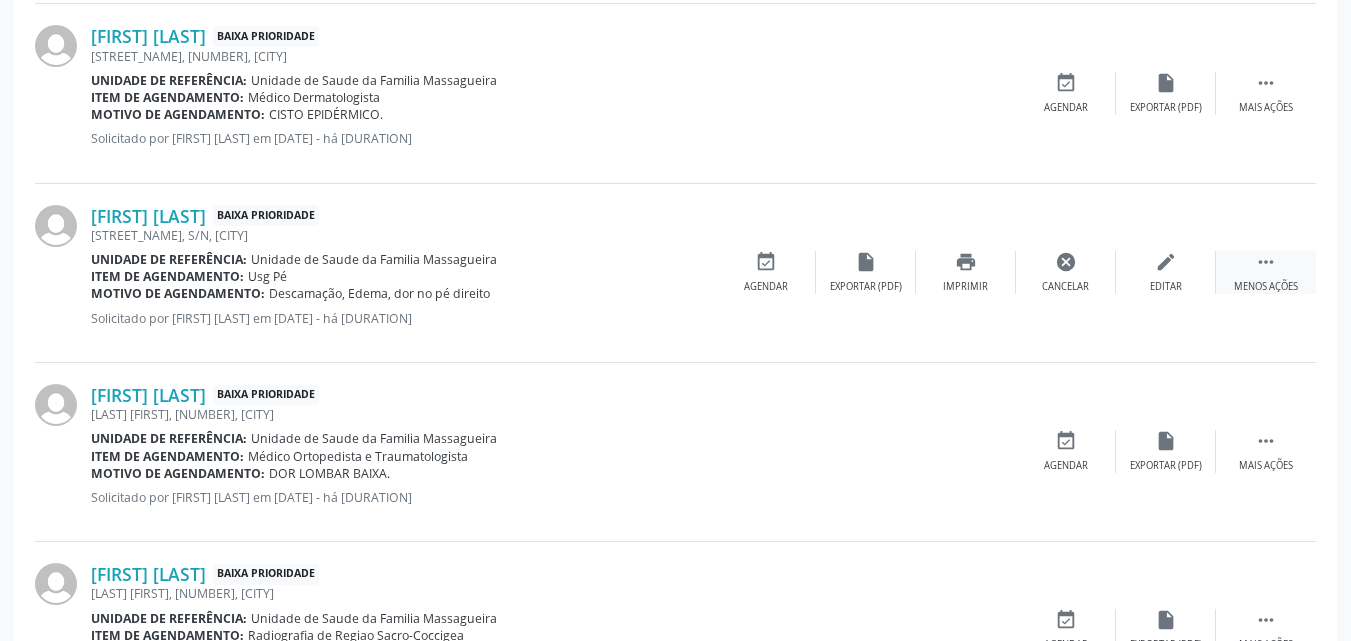 click on "" at bounding box center [1266, 262] 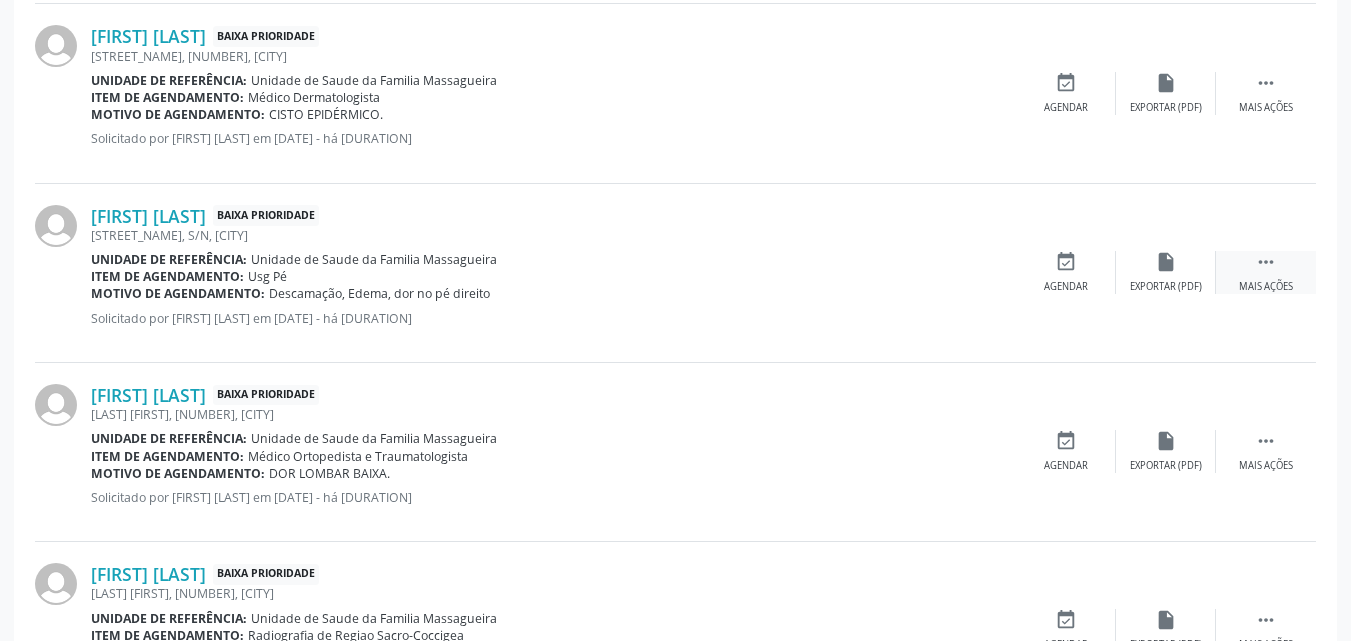 click on "" at bounding box center [1266, 262] 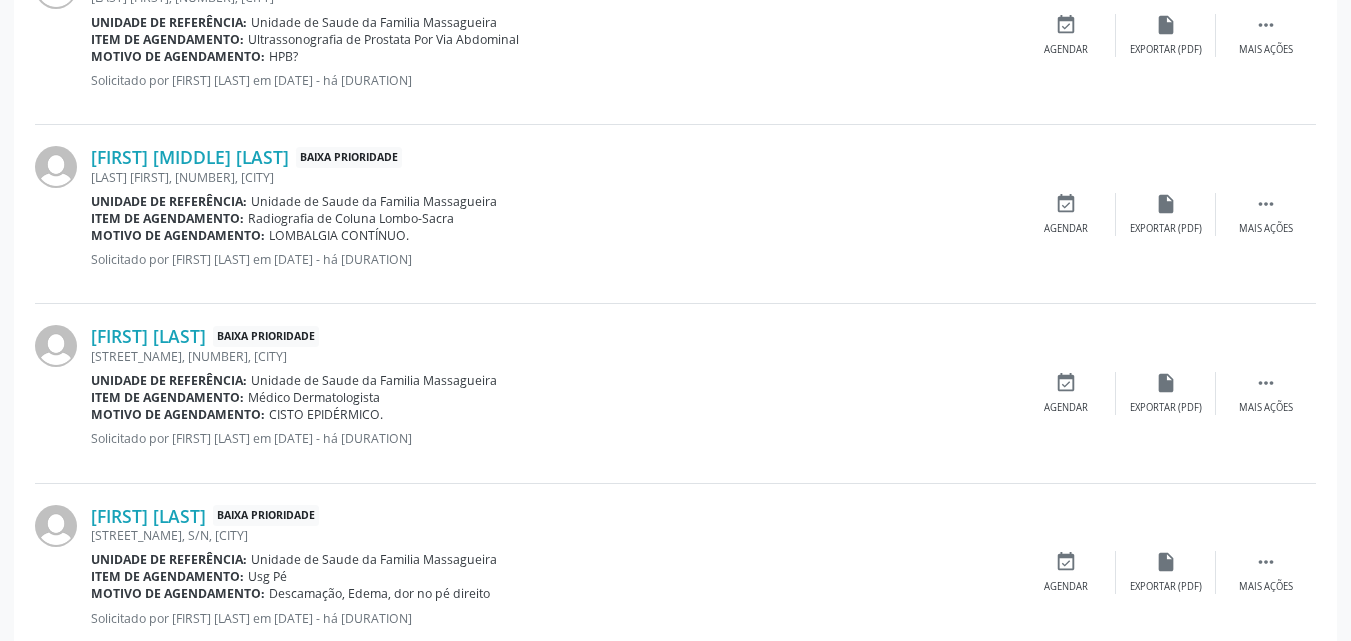 scroll, scrollTop: 1500, scrollLeft: 0, axis: vertical 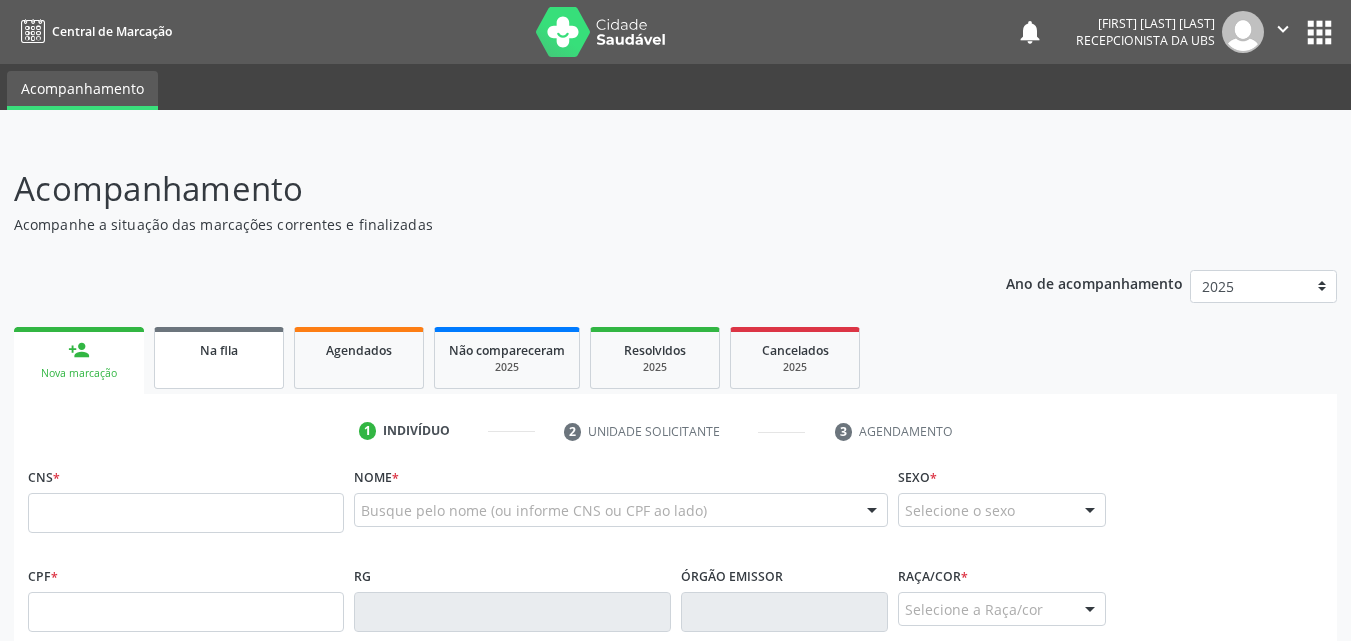 click on "Na fila" at bounding box center [219, 358] 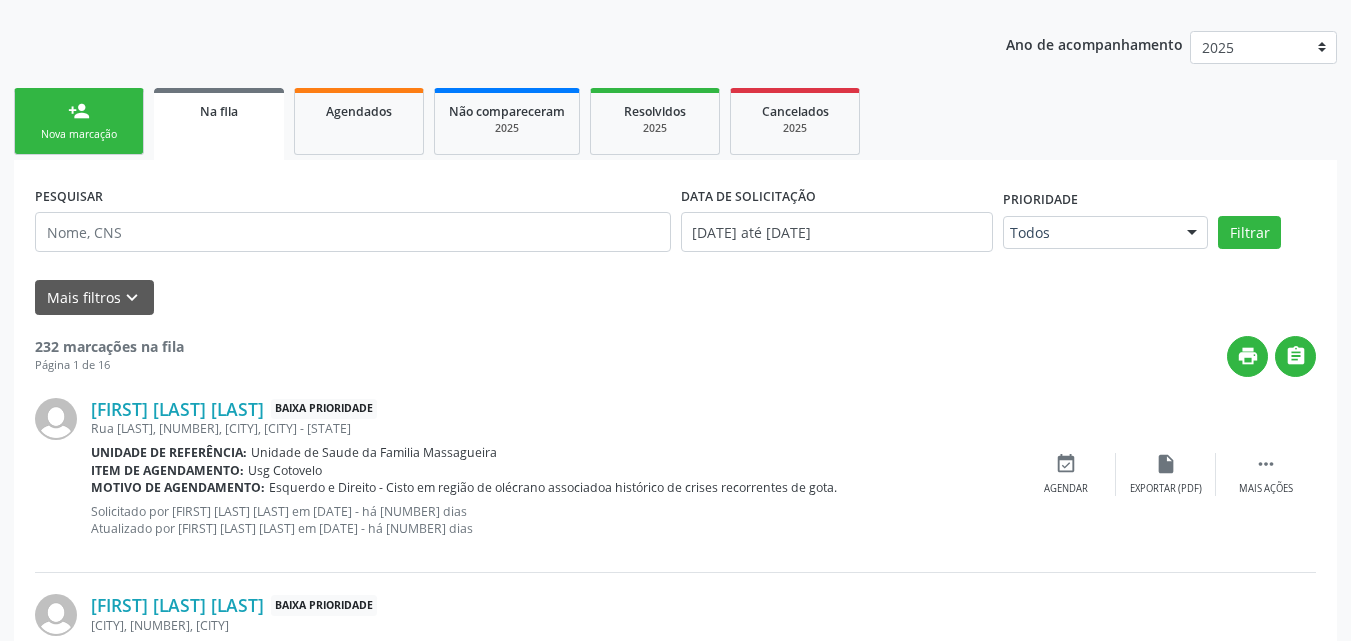 scroll, scrollTop: 275, scrollLeft: 0, axis: vertical 